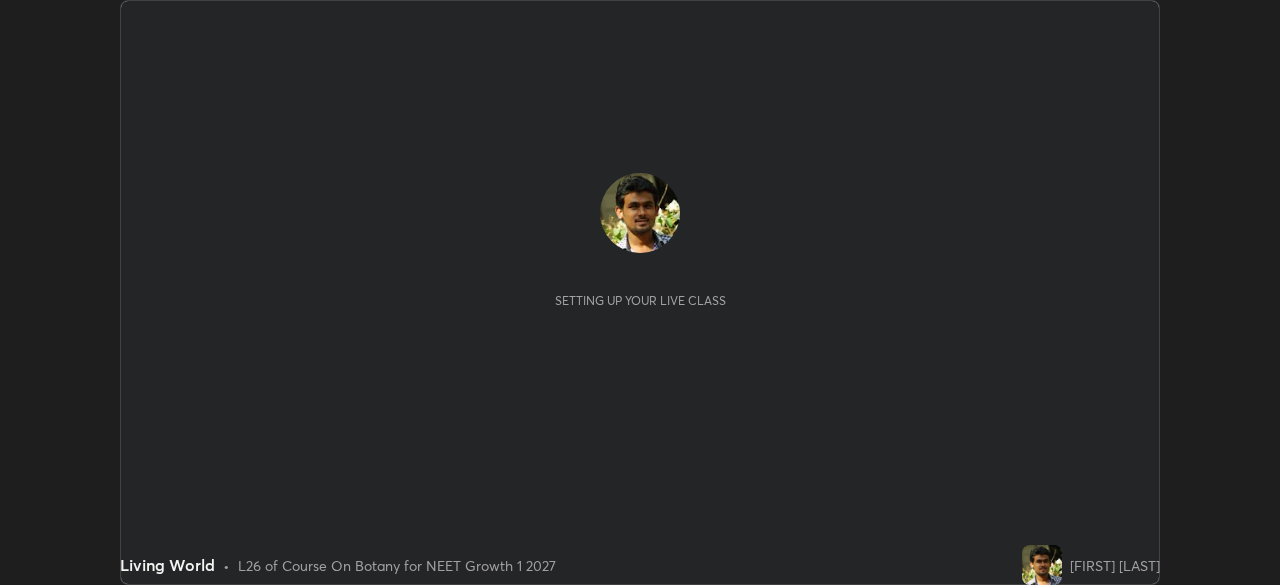 scroll, scrollTop: 0, scrollLeft: 0, axis: both 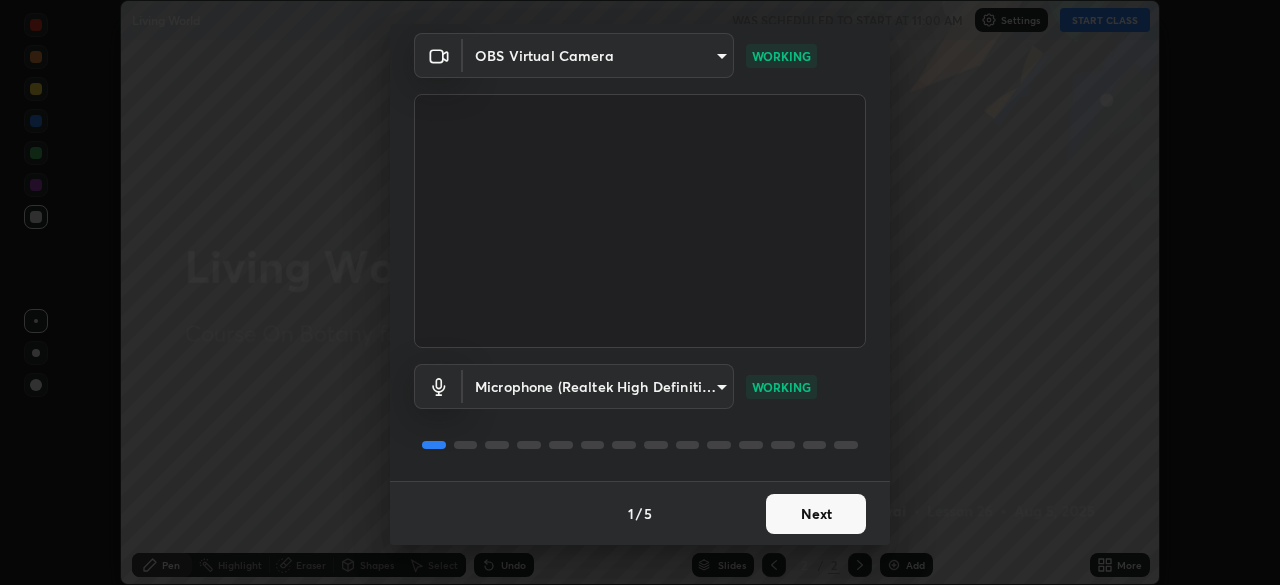 click on "Next" at bounding box center [816, 514] 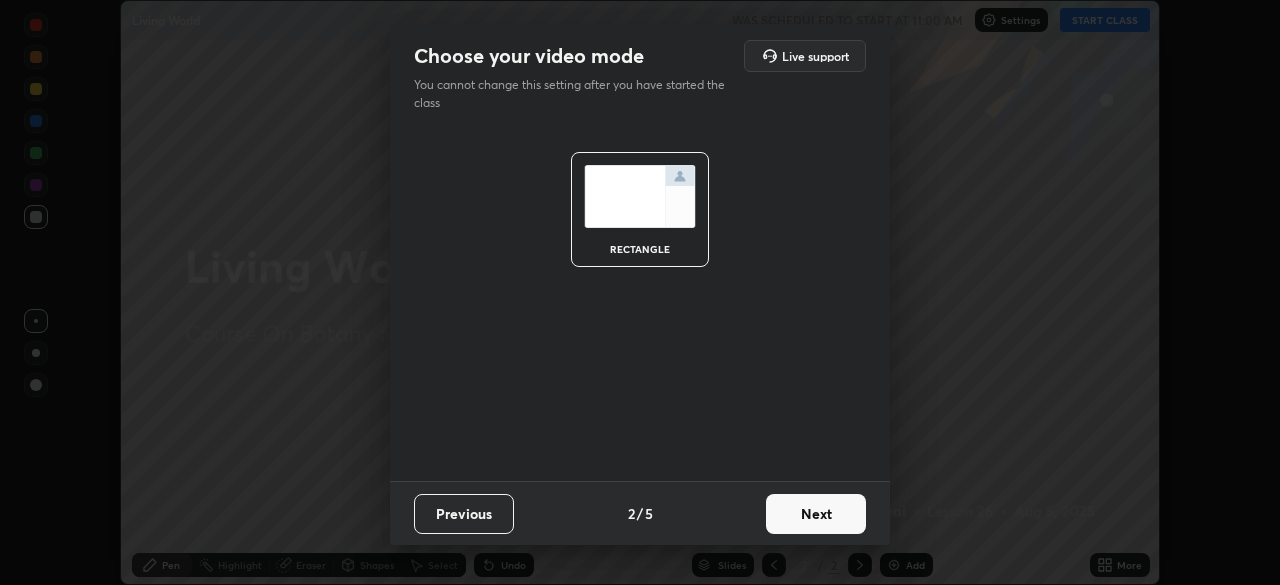scroll, scrollTop: 0, scrollLeft: 0, axis: both 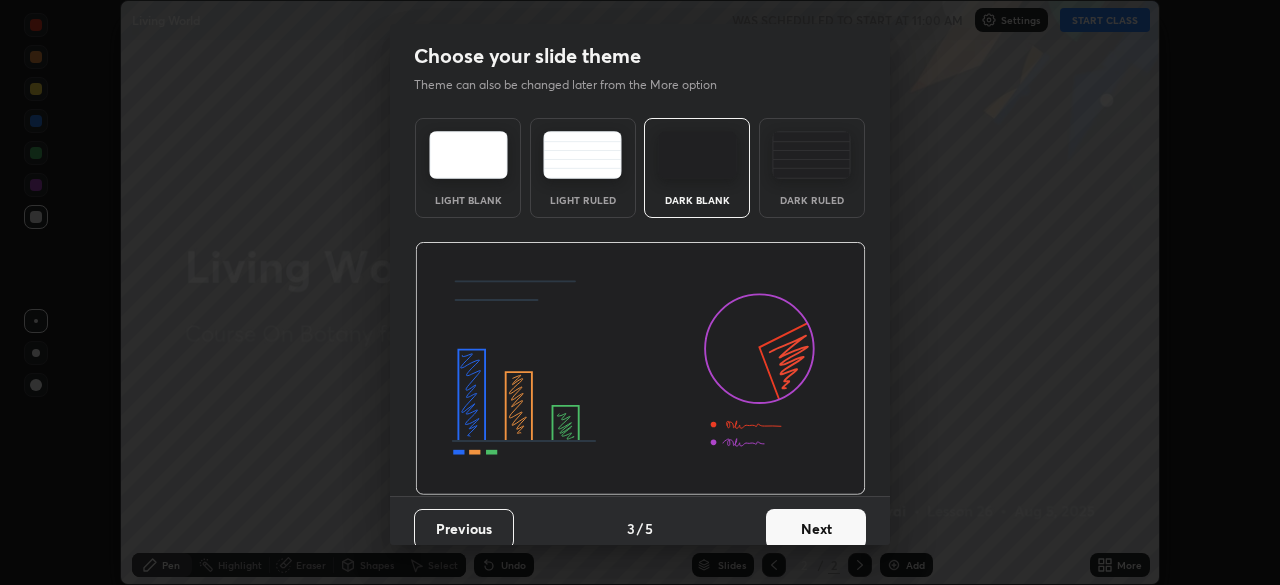 click on "Next" at bounding box center [816, 529] 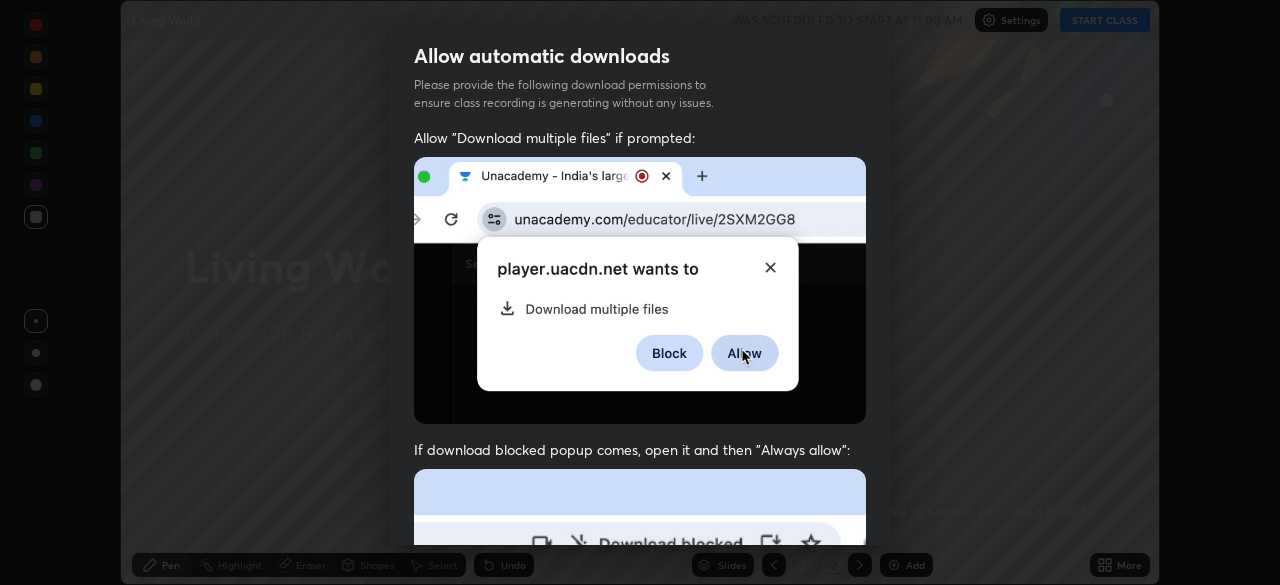click at bounding box center [640, 687] 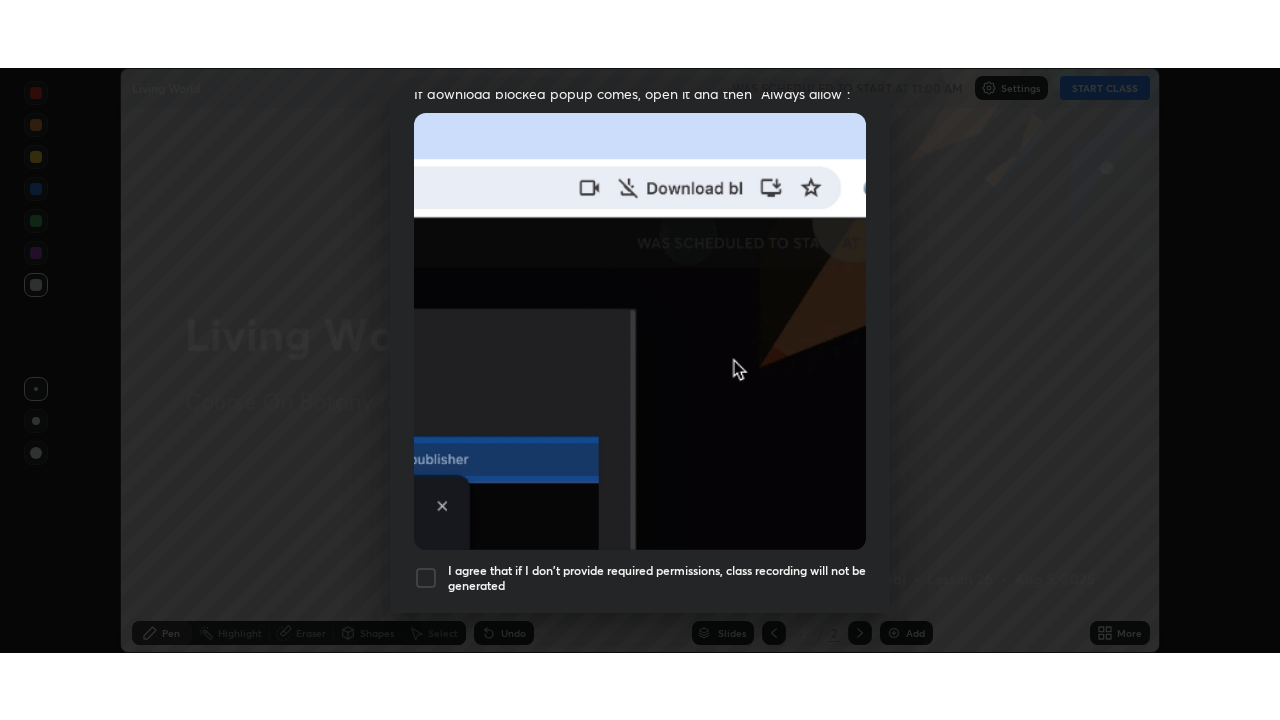 scroll, scrollTop: 479, scrollLeft: 0, axis: vertical 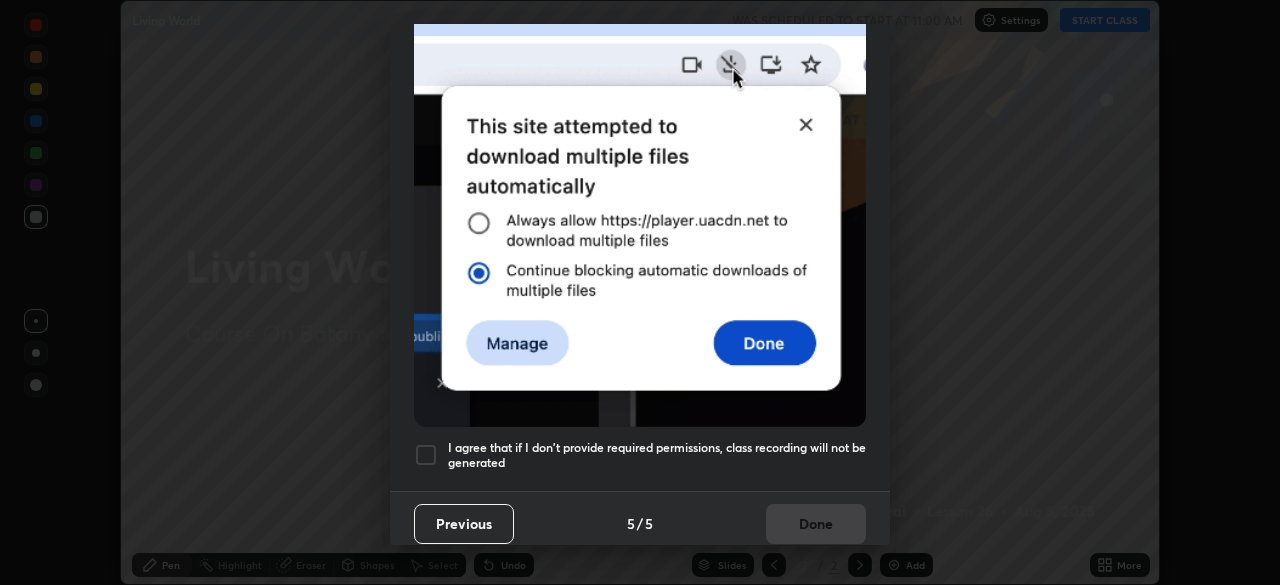 click on "I agree that if I don't provide required permissions, class recording will not be generated" at bounding box center (657, 455) 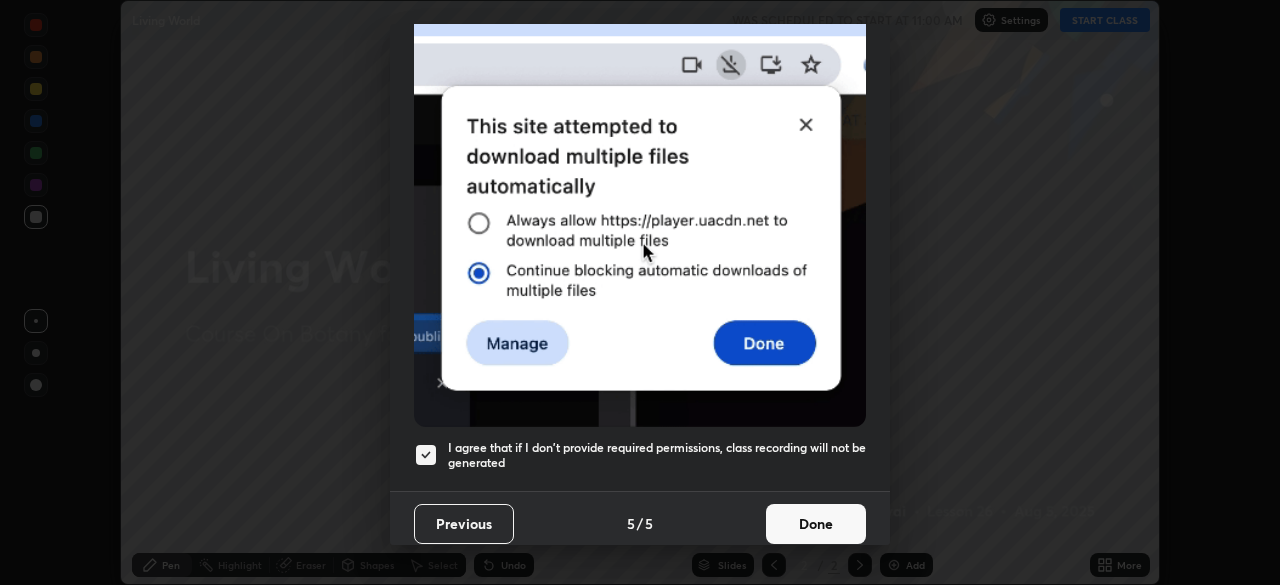 click on "Done" at bounding box center [816, 524] 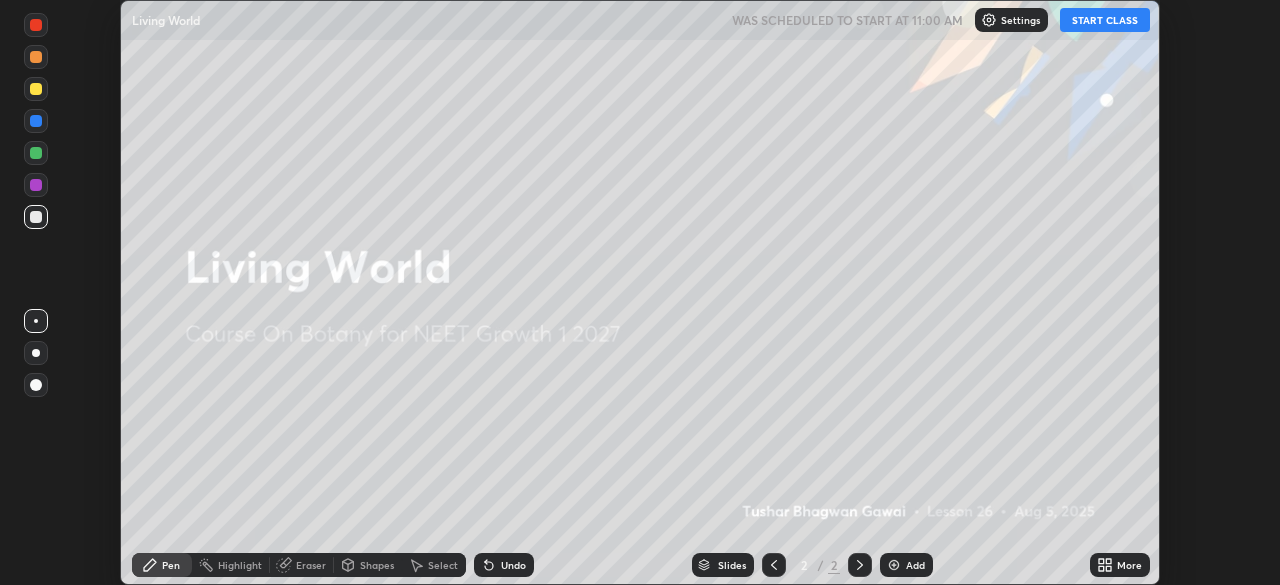 click 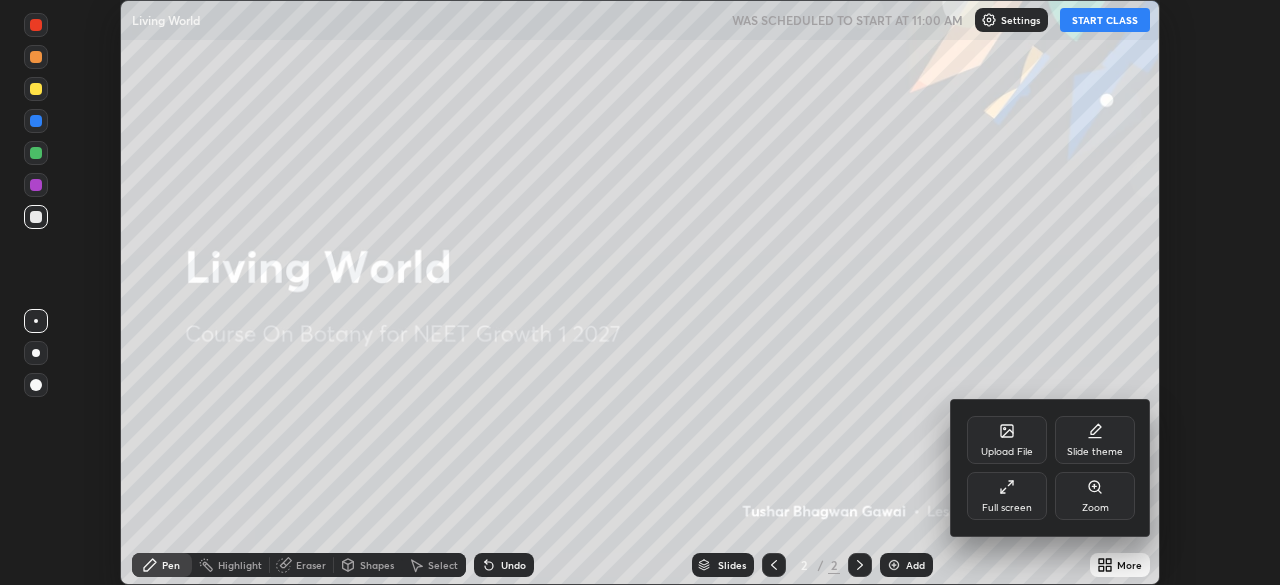 click on "Full screen" at bounding box center (1007, 496) 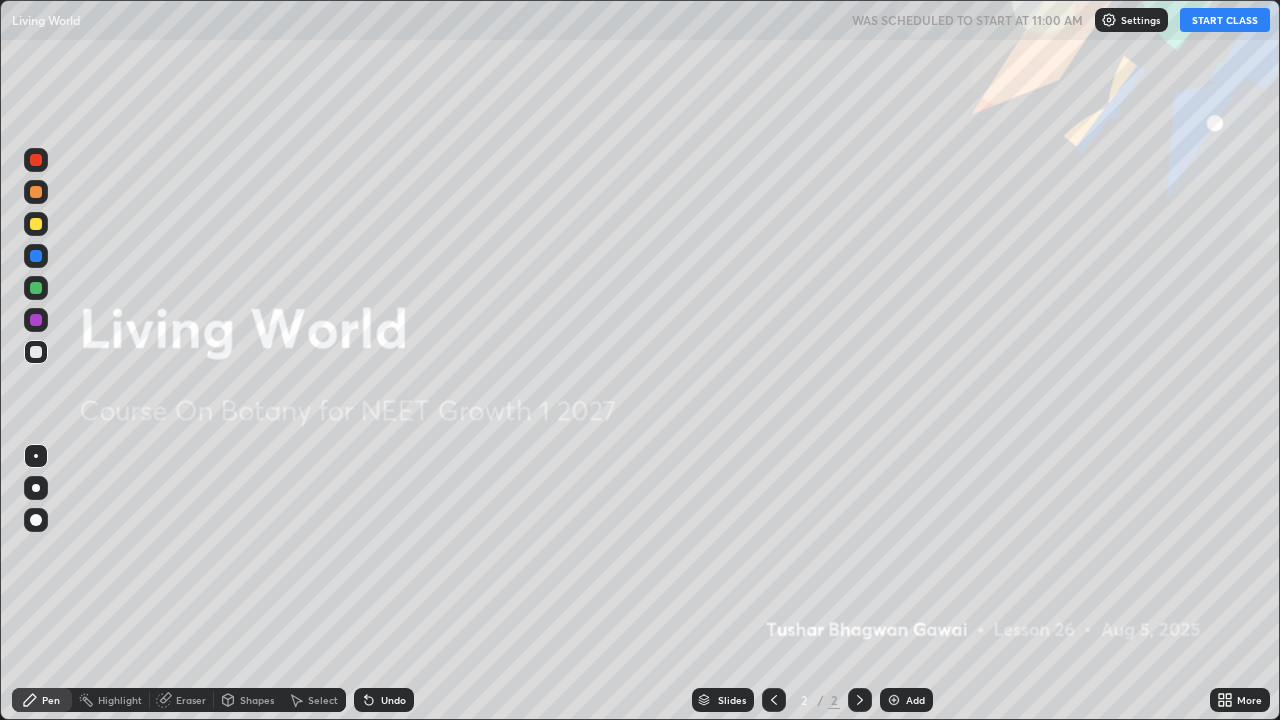 scroll, scrollTop: 99280, scrollLeft: 98720, axis: both 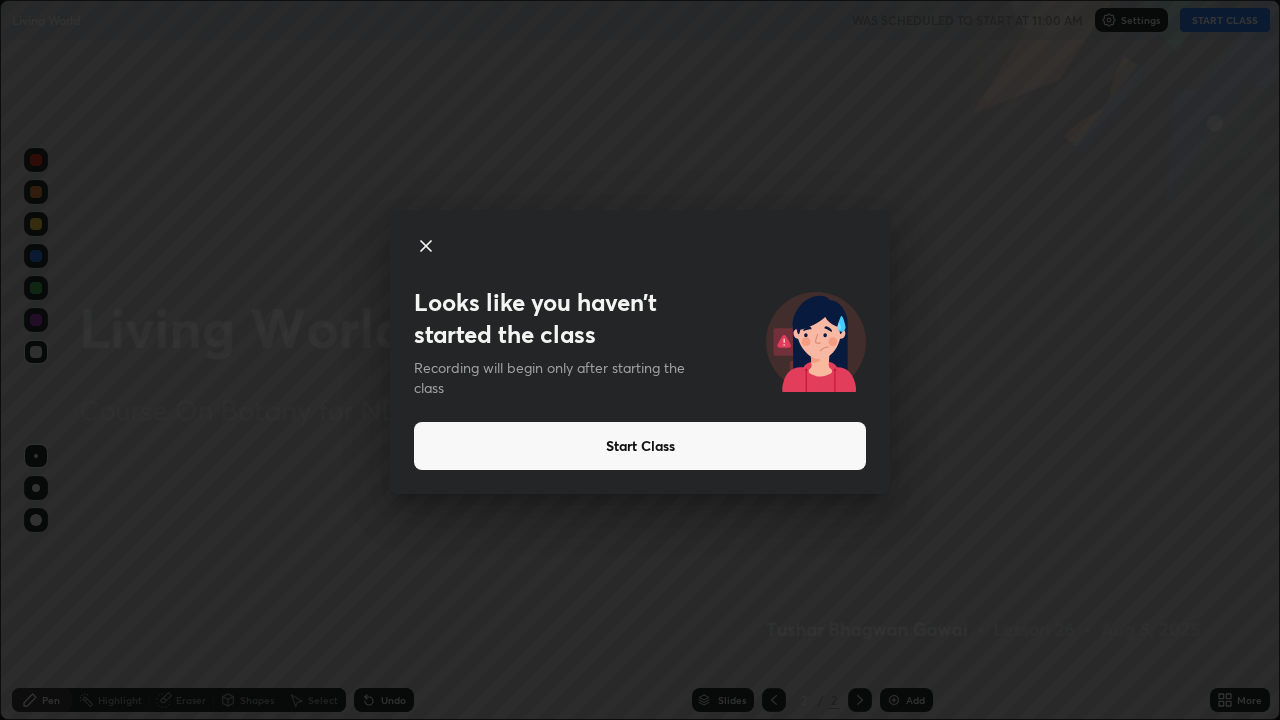 click on "Start Class" at bounding box center (640, 446) 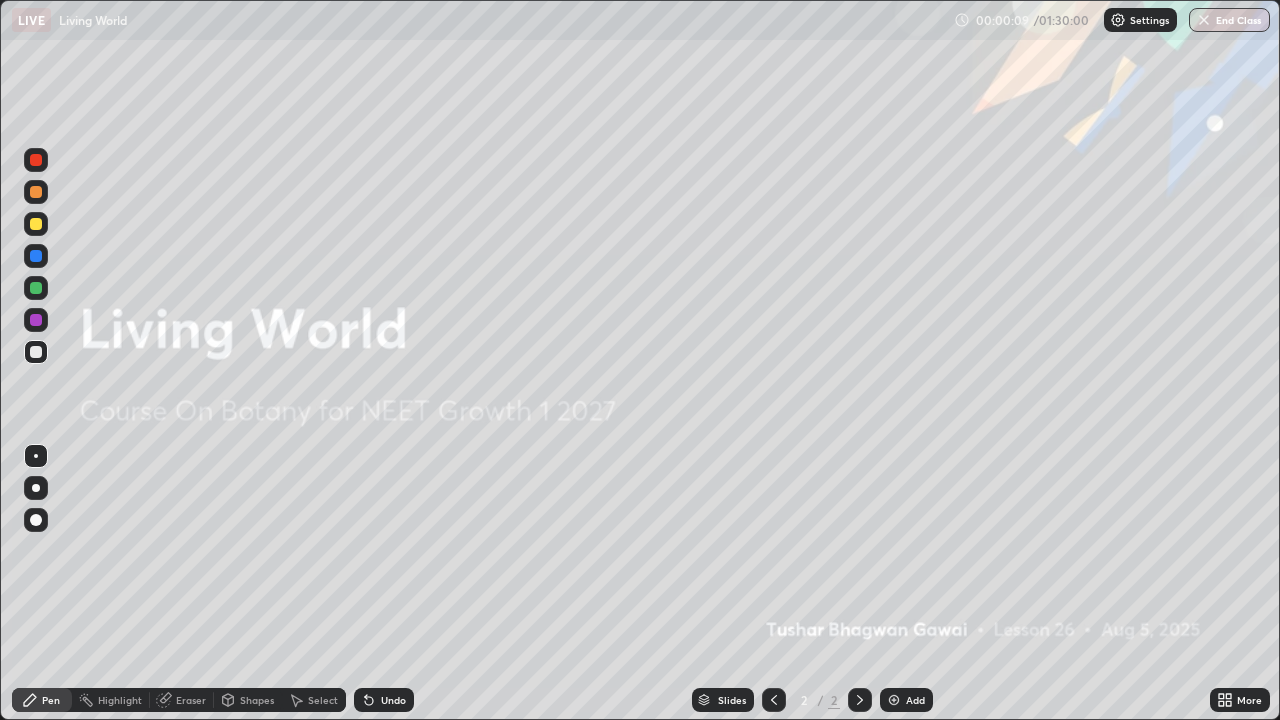 click at bounding box center (894, 700) 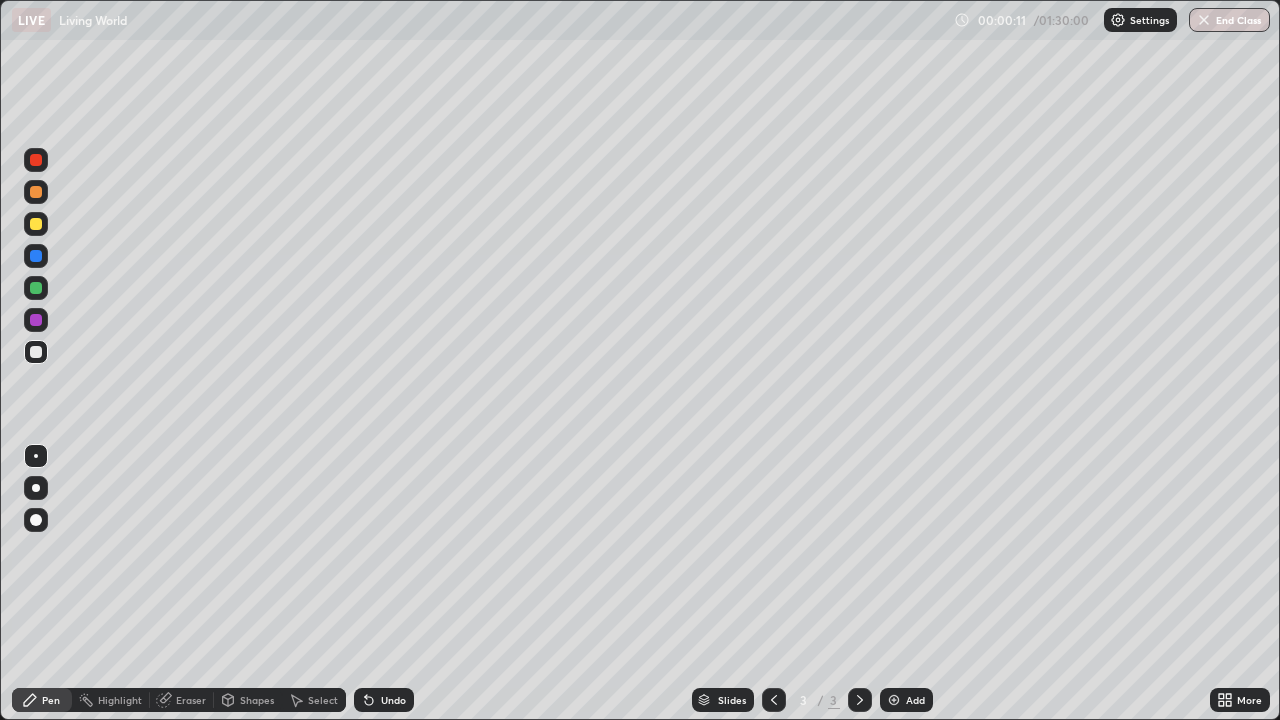 click 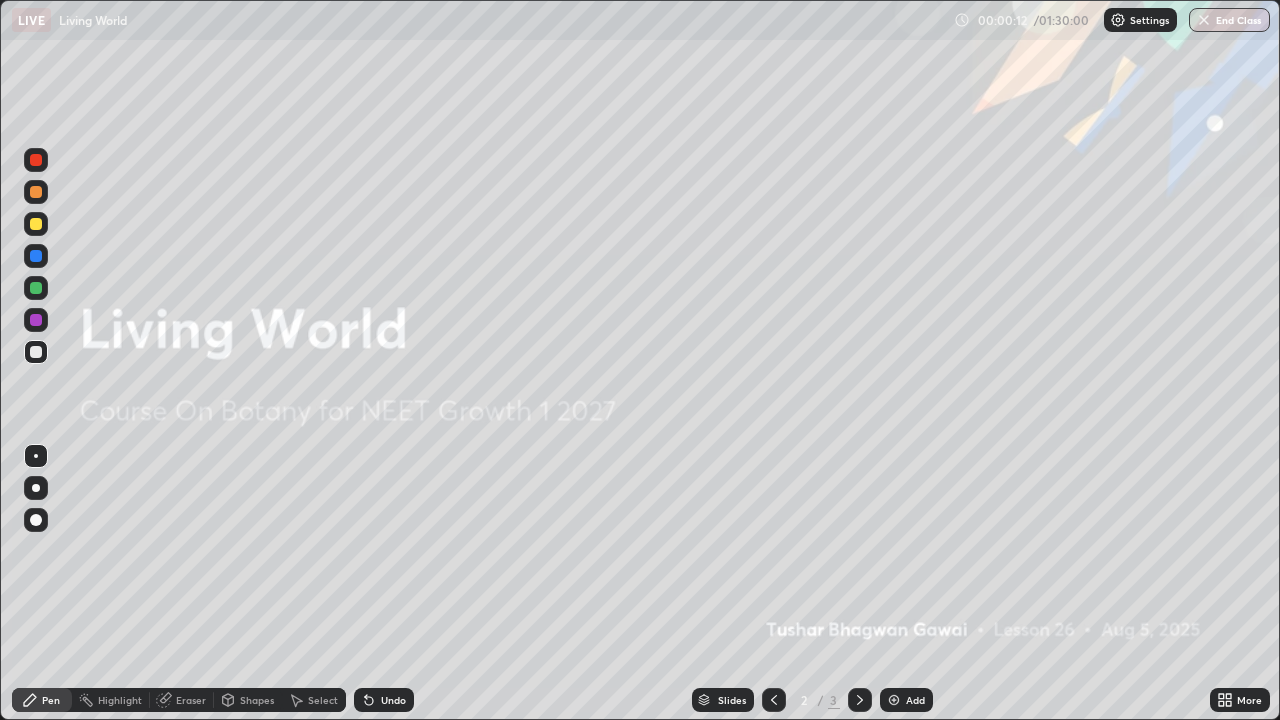 click at bounding box center [894, 700] 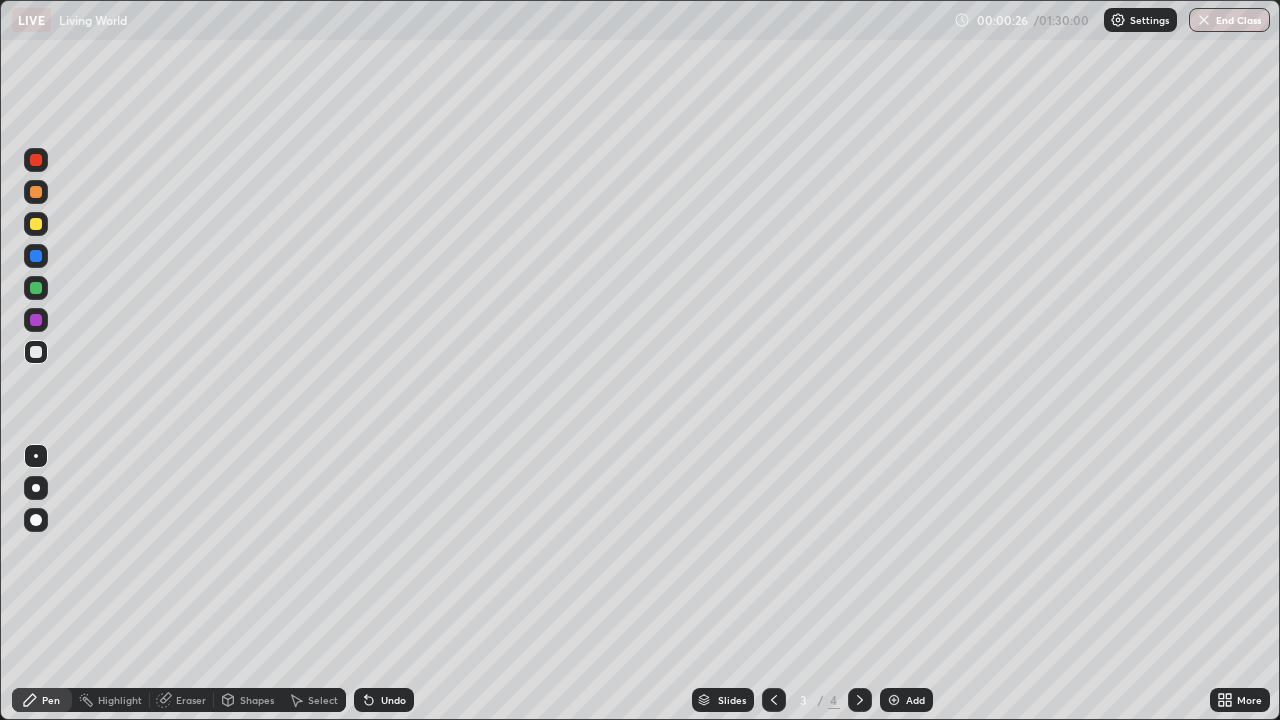 click at bounding box center (36, 320) 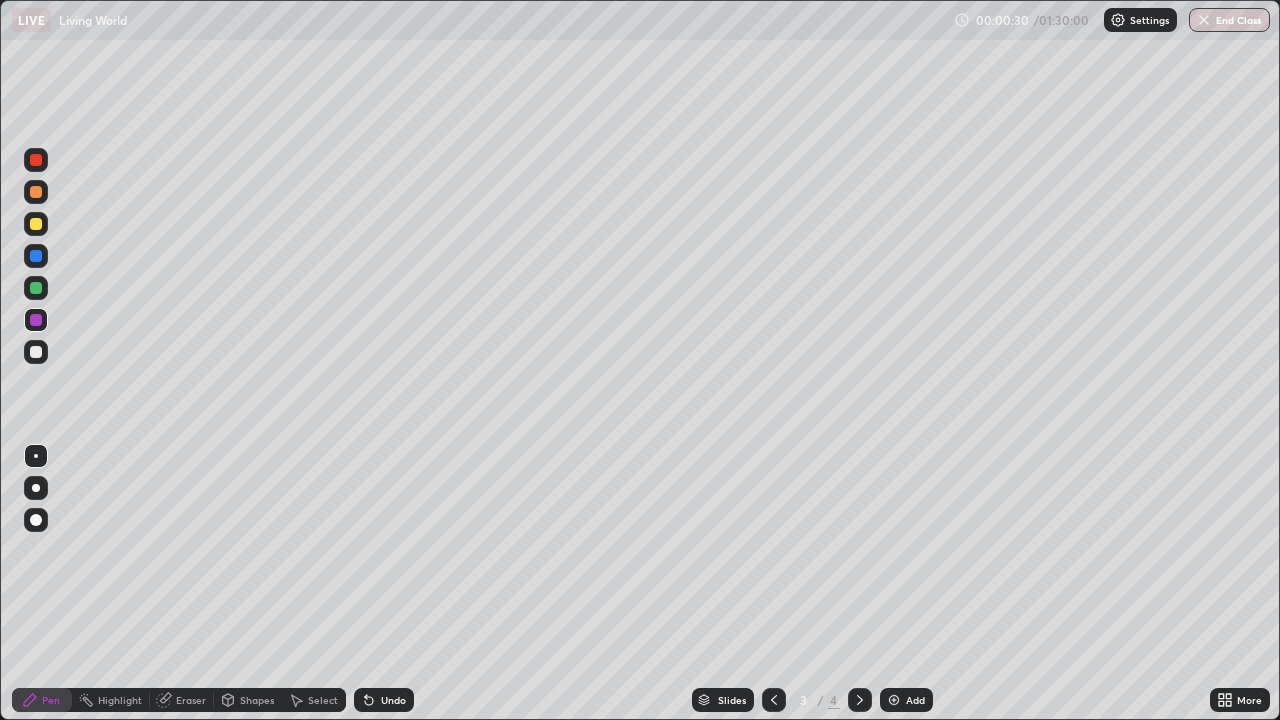 click on "Undo" at bounding box center (393, 700) 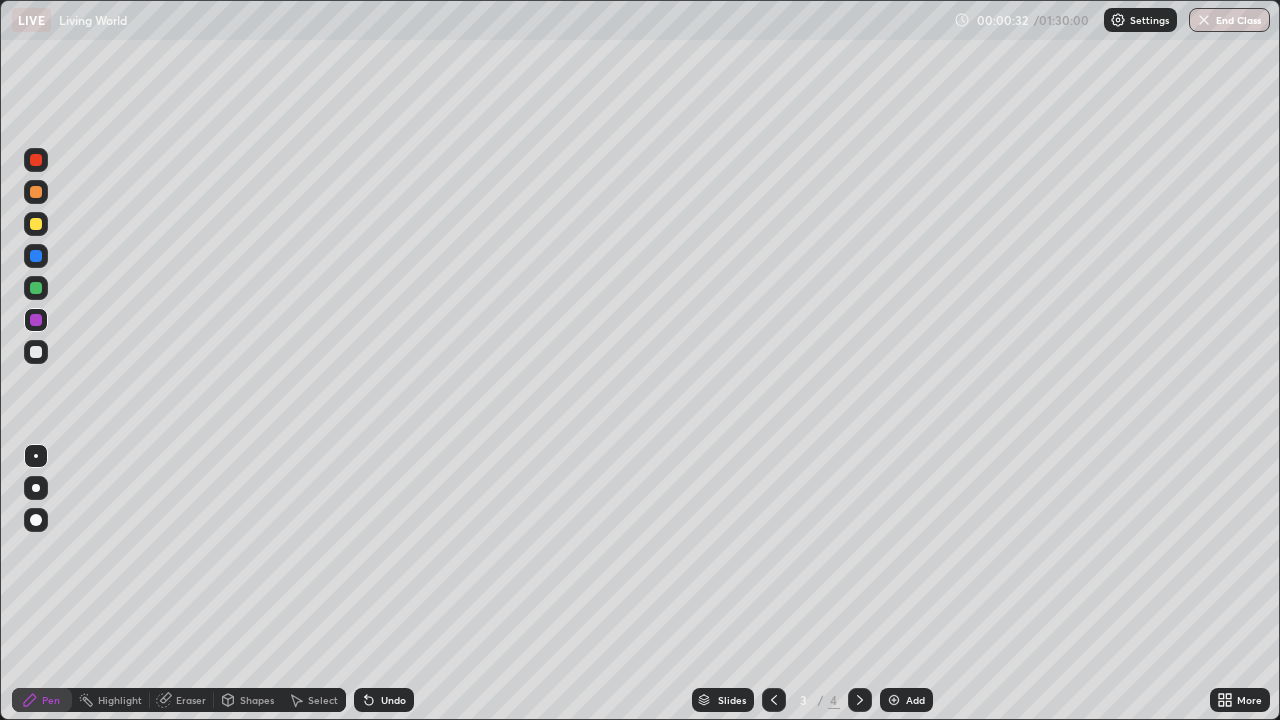 click at bounding box center [36, 352] 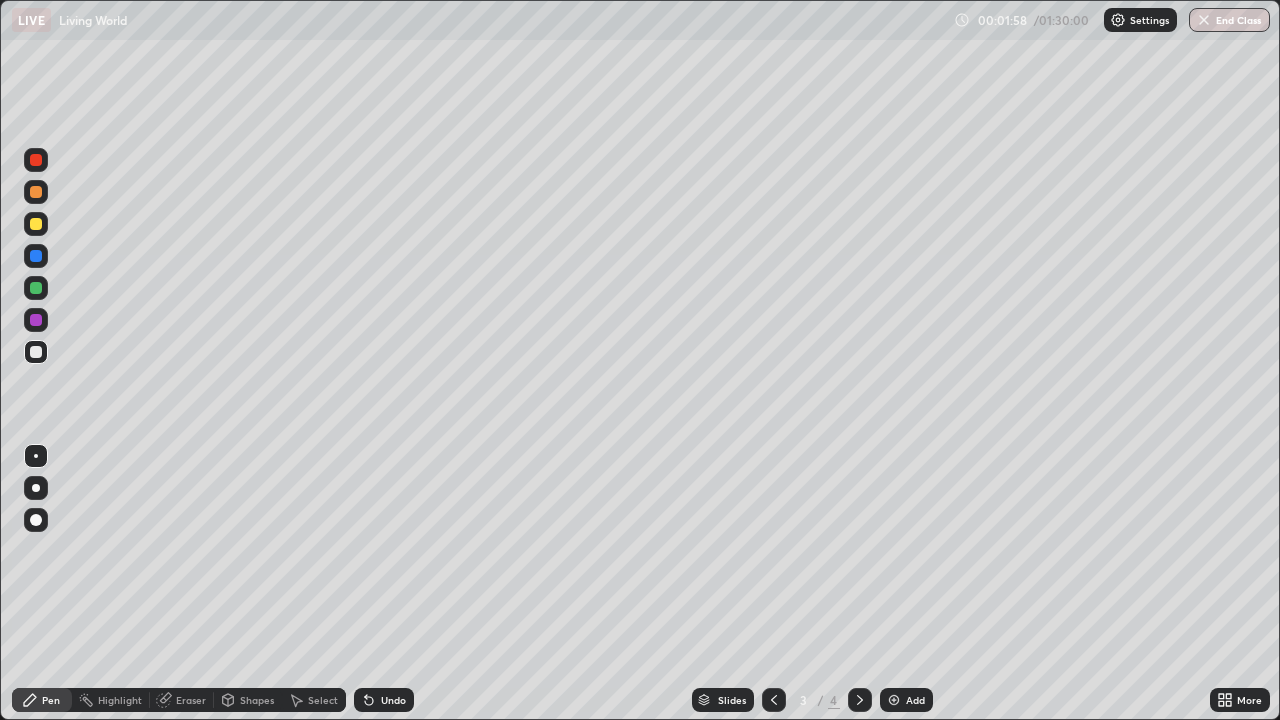 click at bounding box center (36, 224) 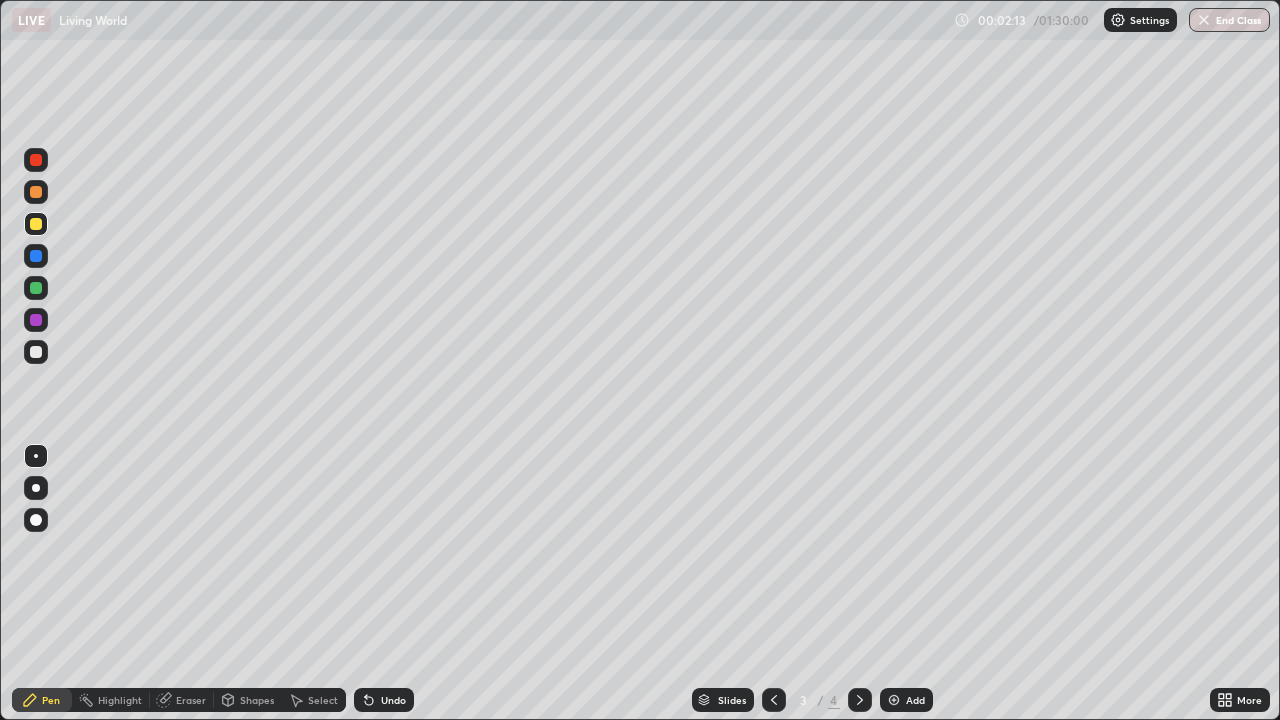 click at bounding box center (36, 192) 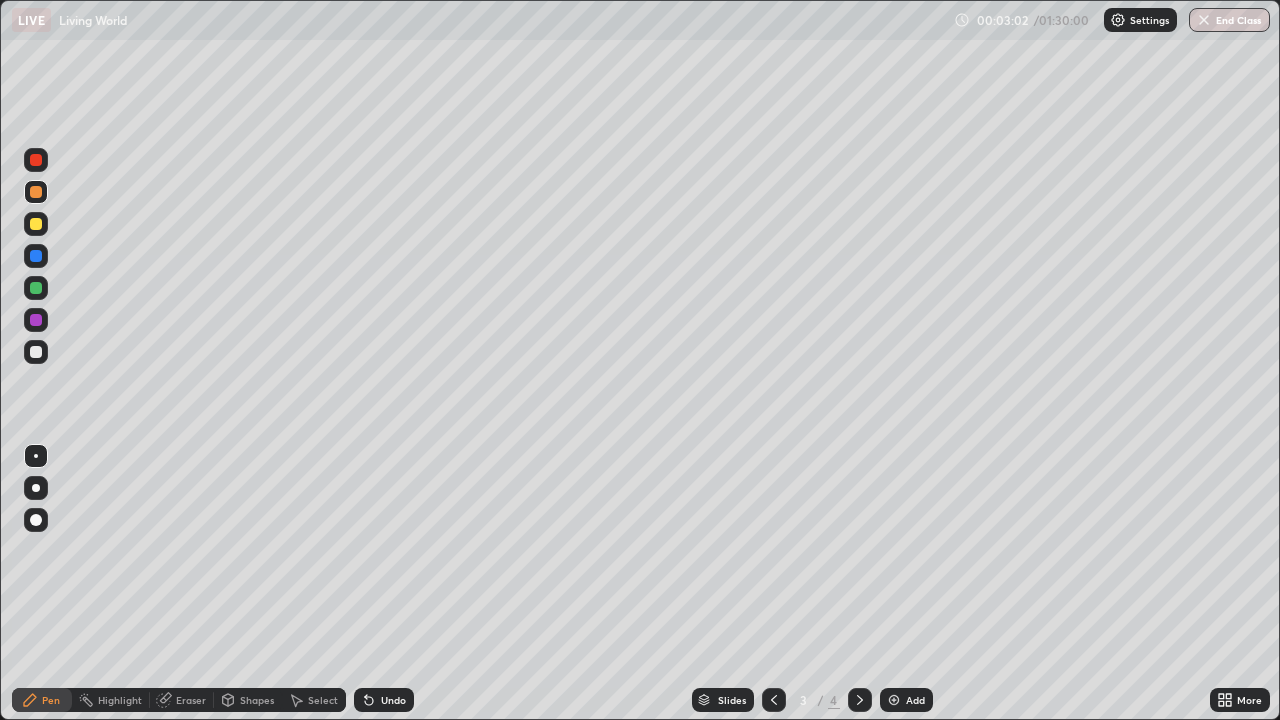 click at bounding box center (894, 700) 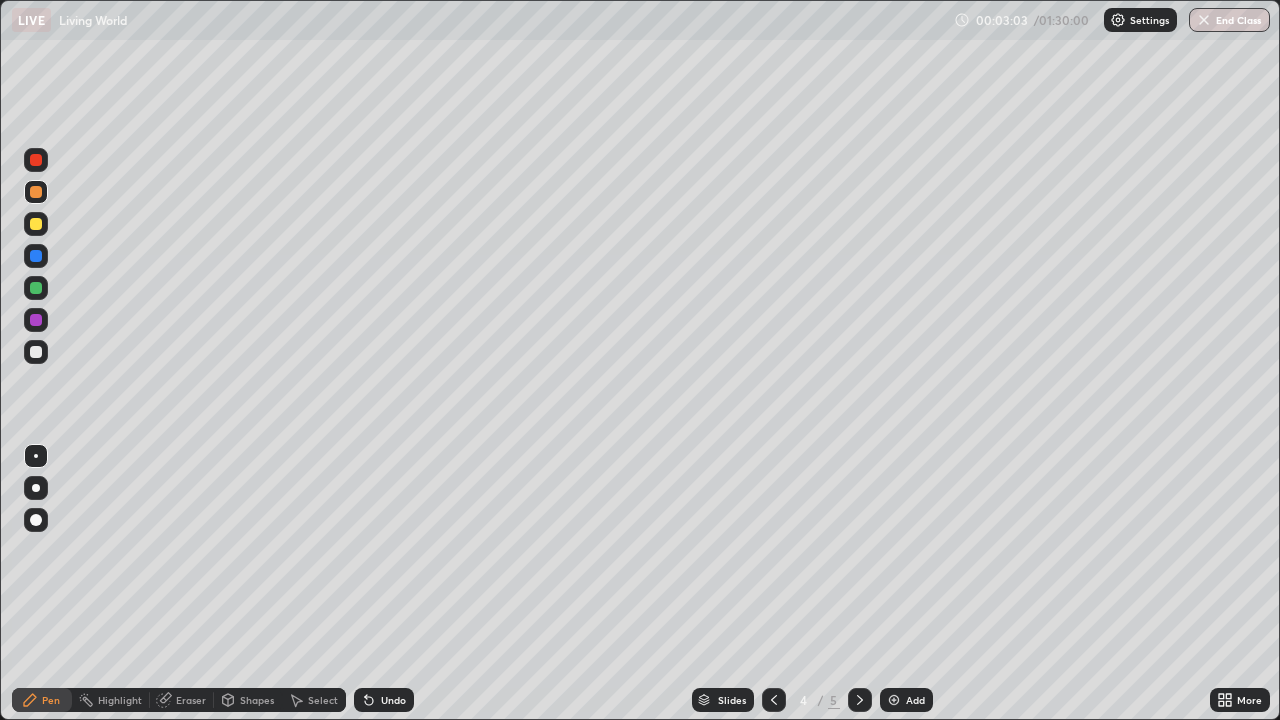 click at bounding box center (36, 224) 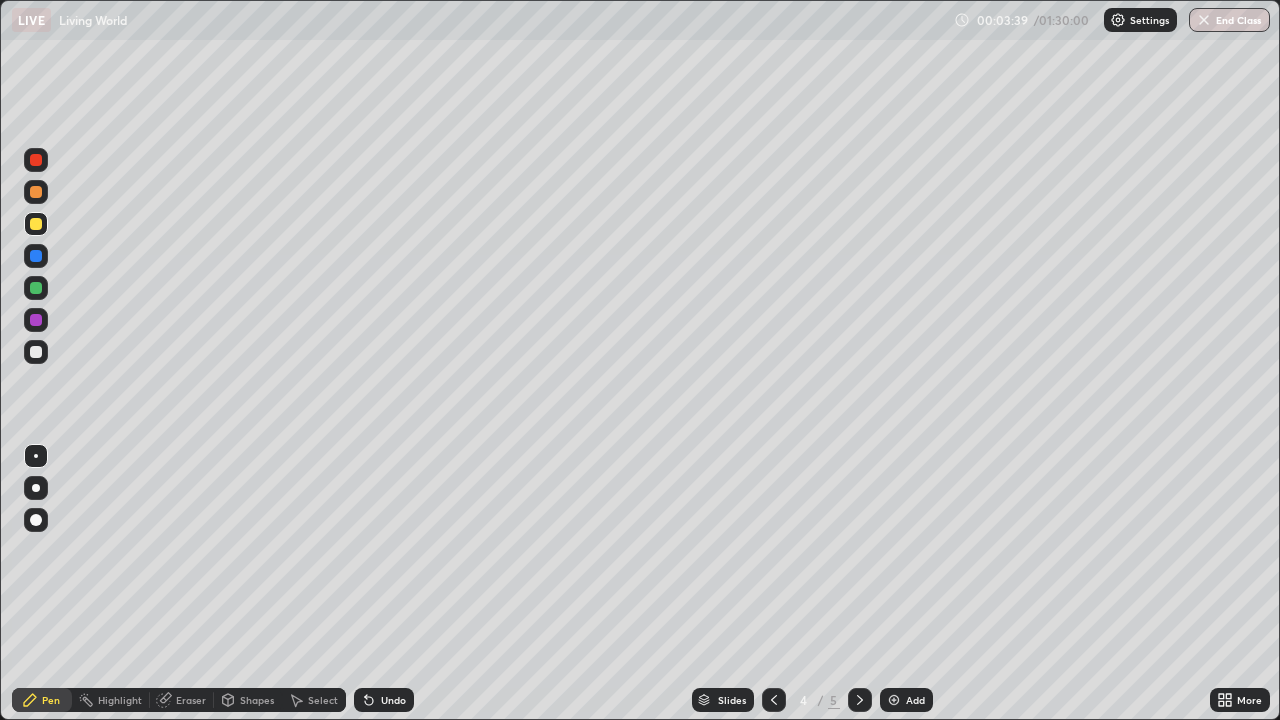 click at bounding box center [36, 224] 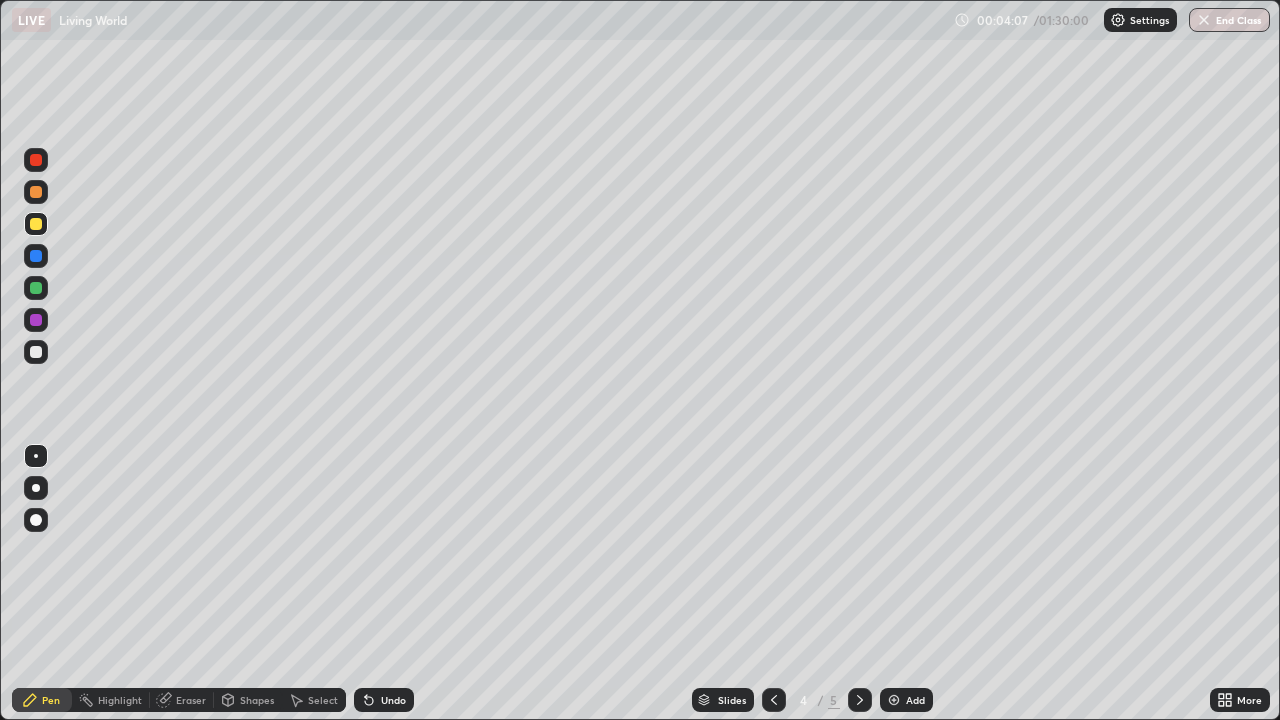 click at bounding box center (36, 352) 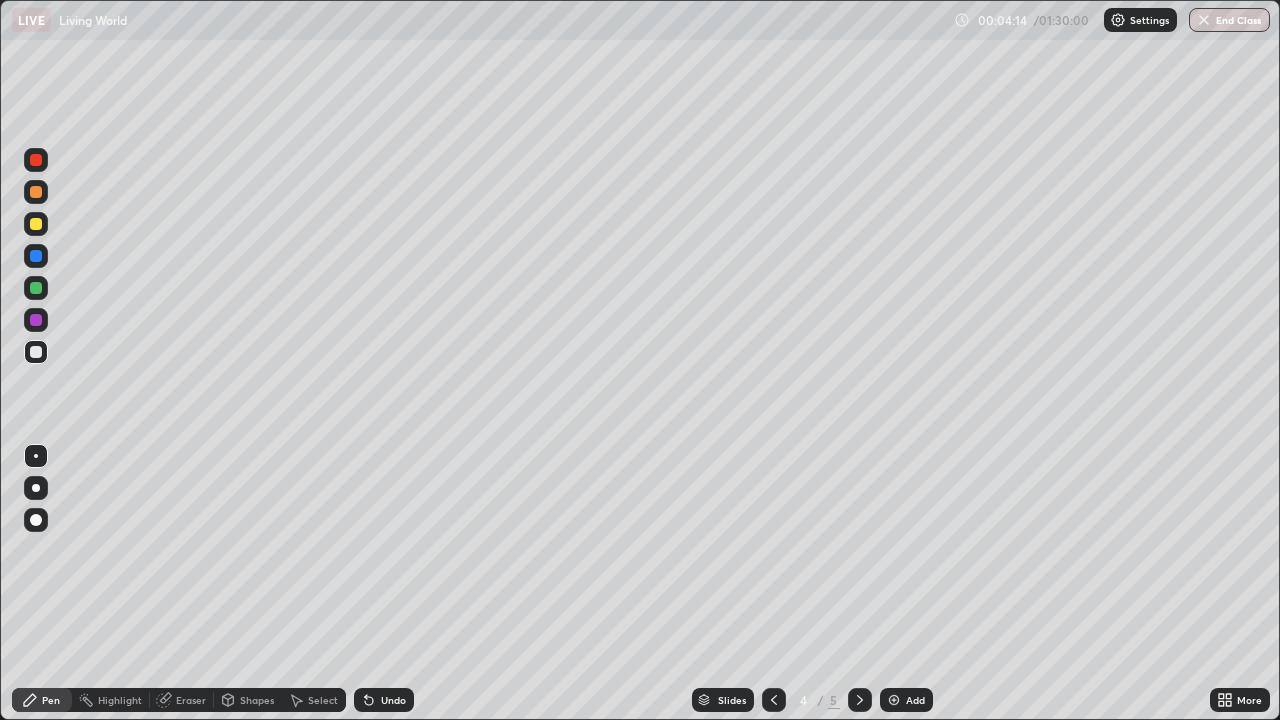 click 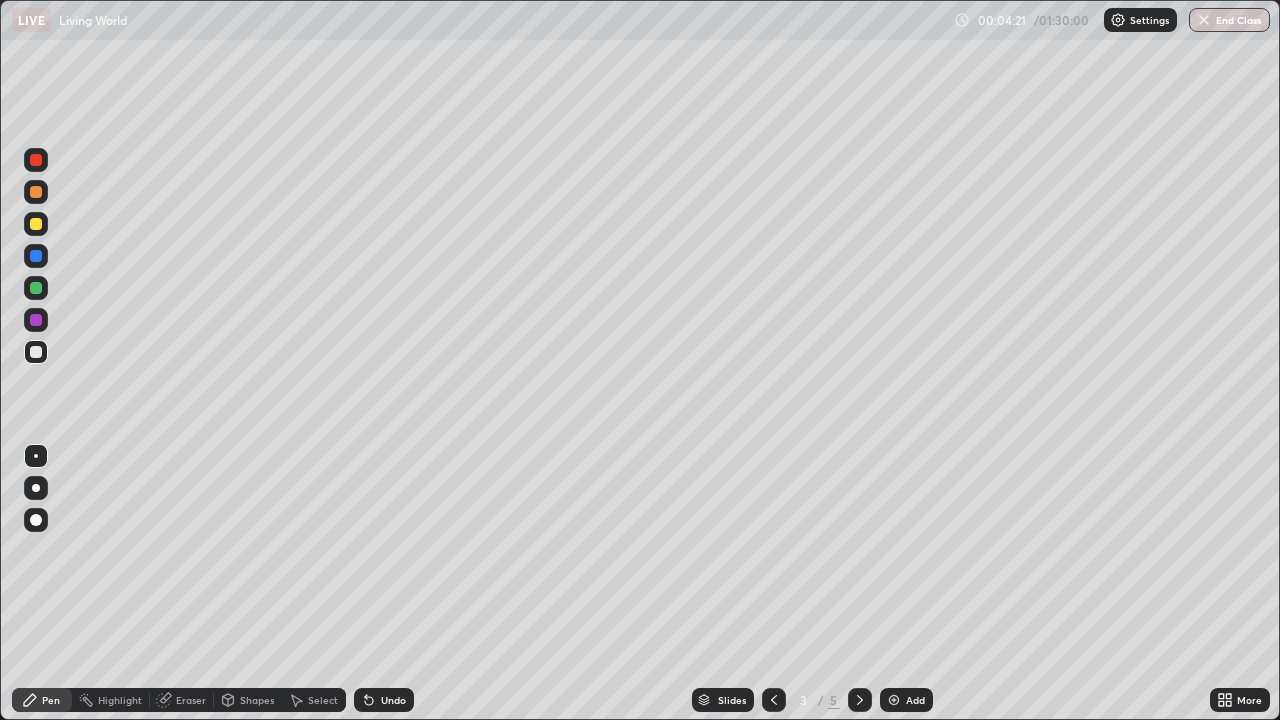 click 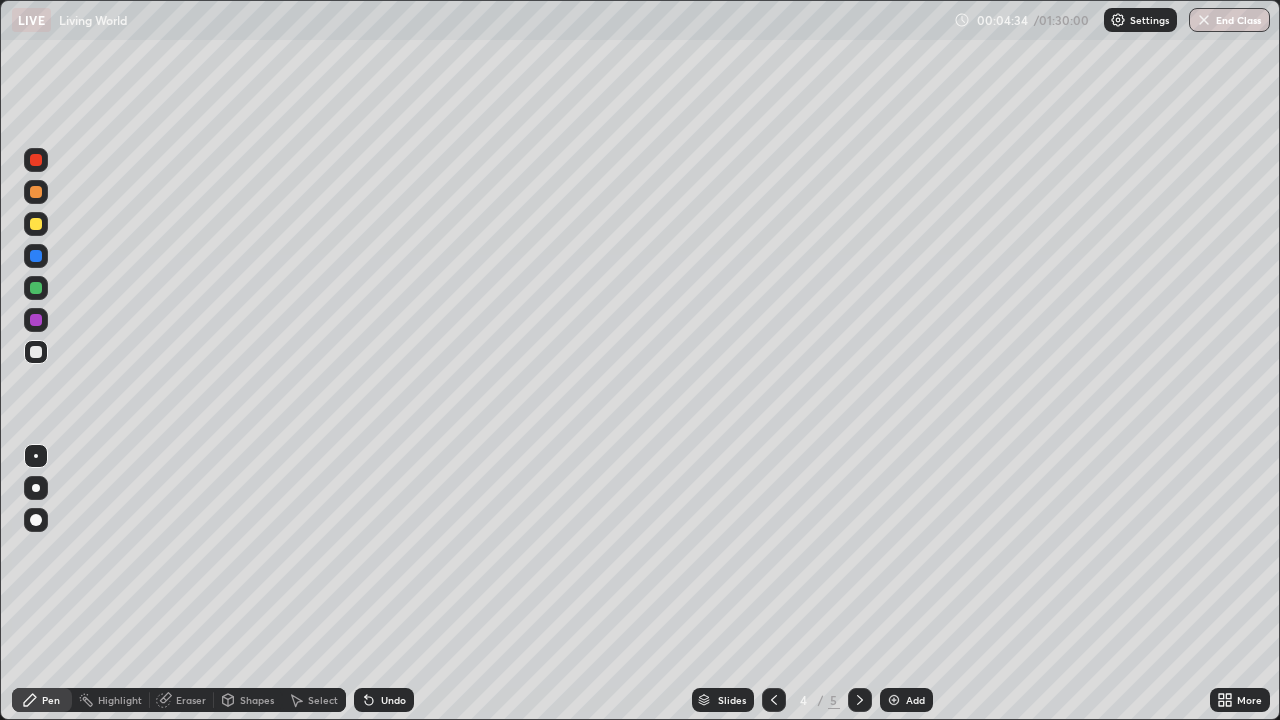 click on "Undo" at bounding box center [393, 700] 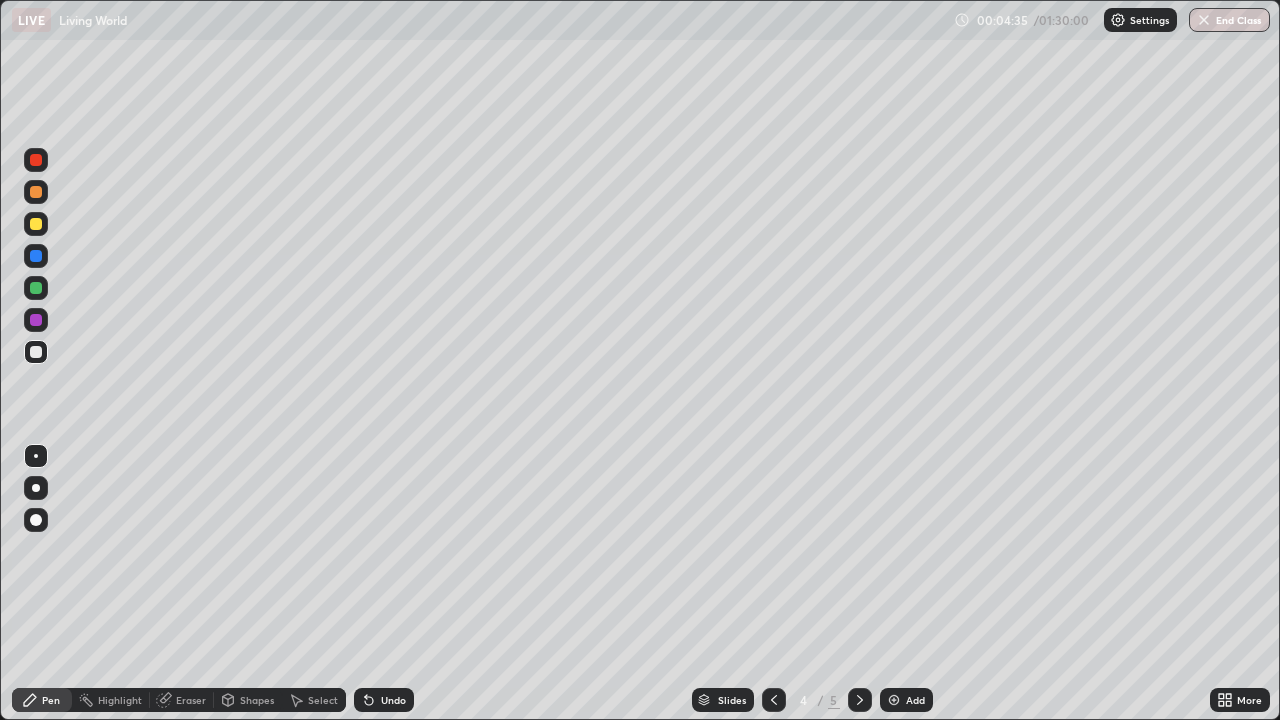 click on "Undo" at bounding box center (393, 700) 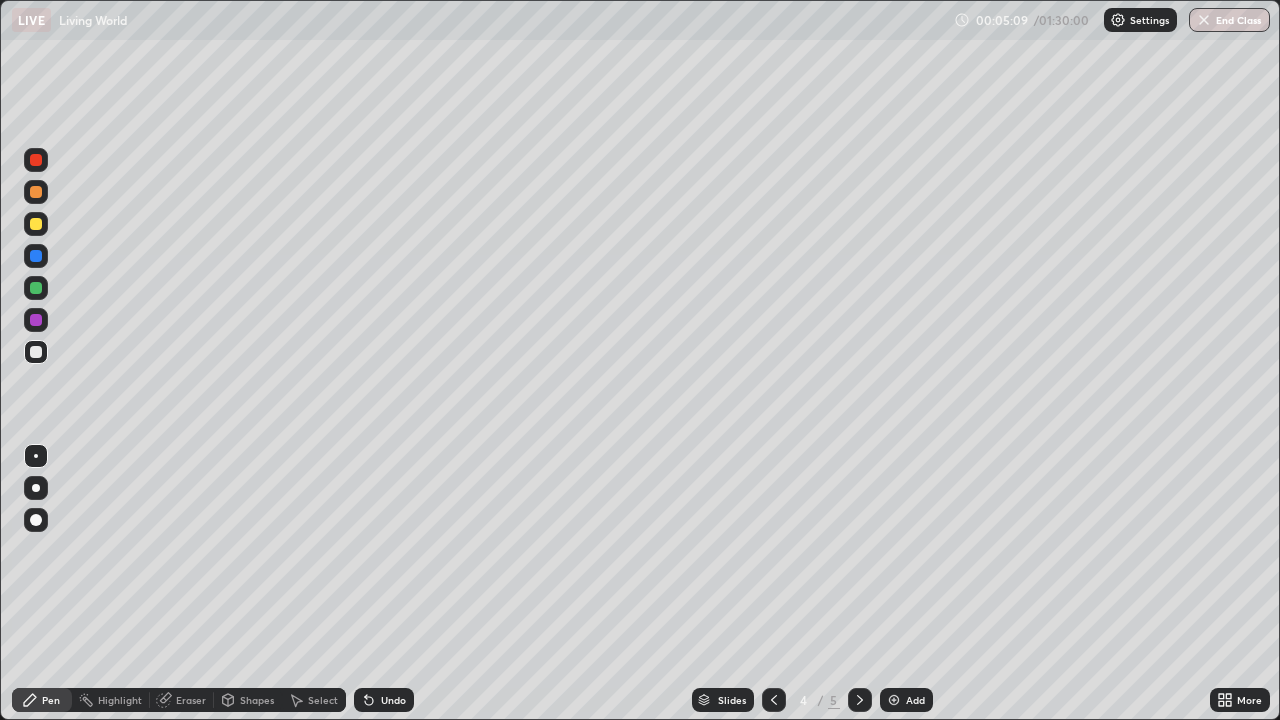 click at bounding box center (894, 700) 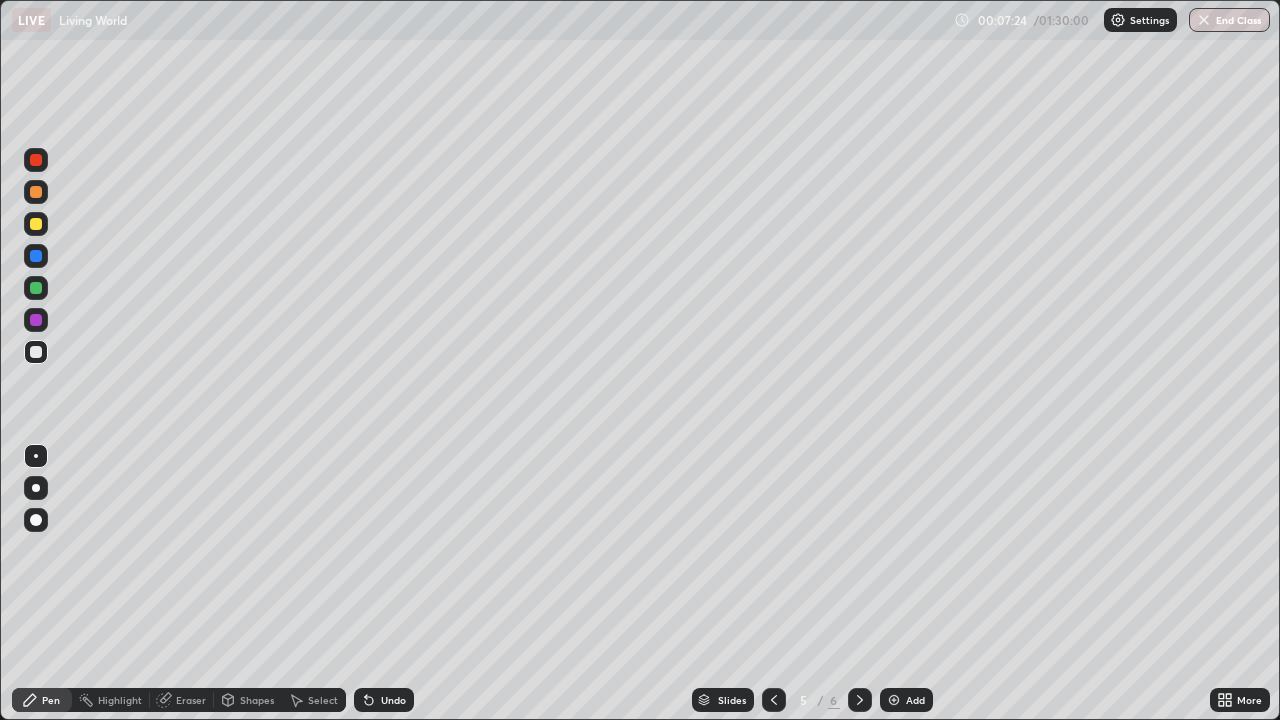 click 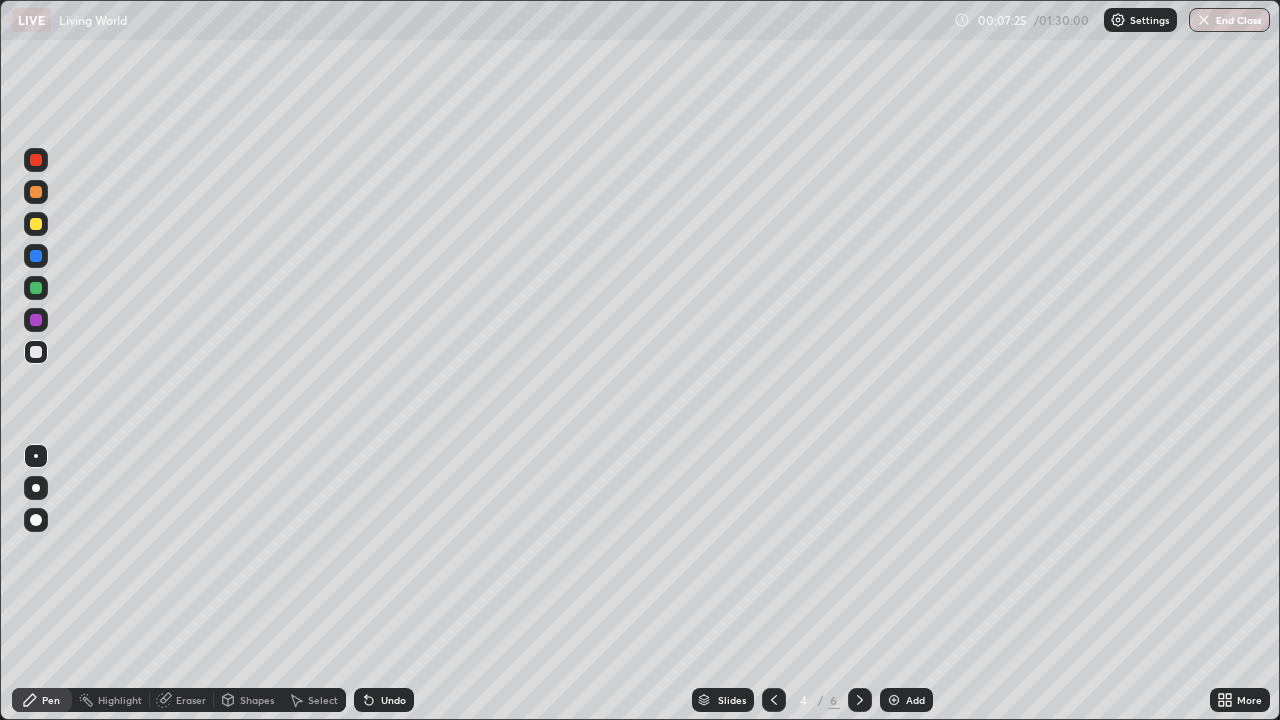 click 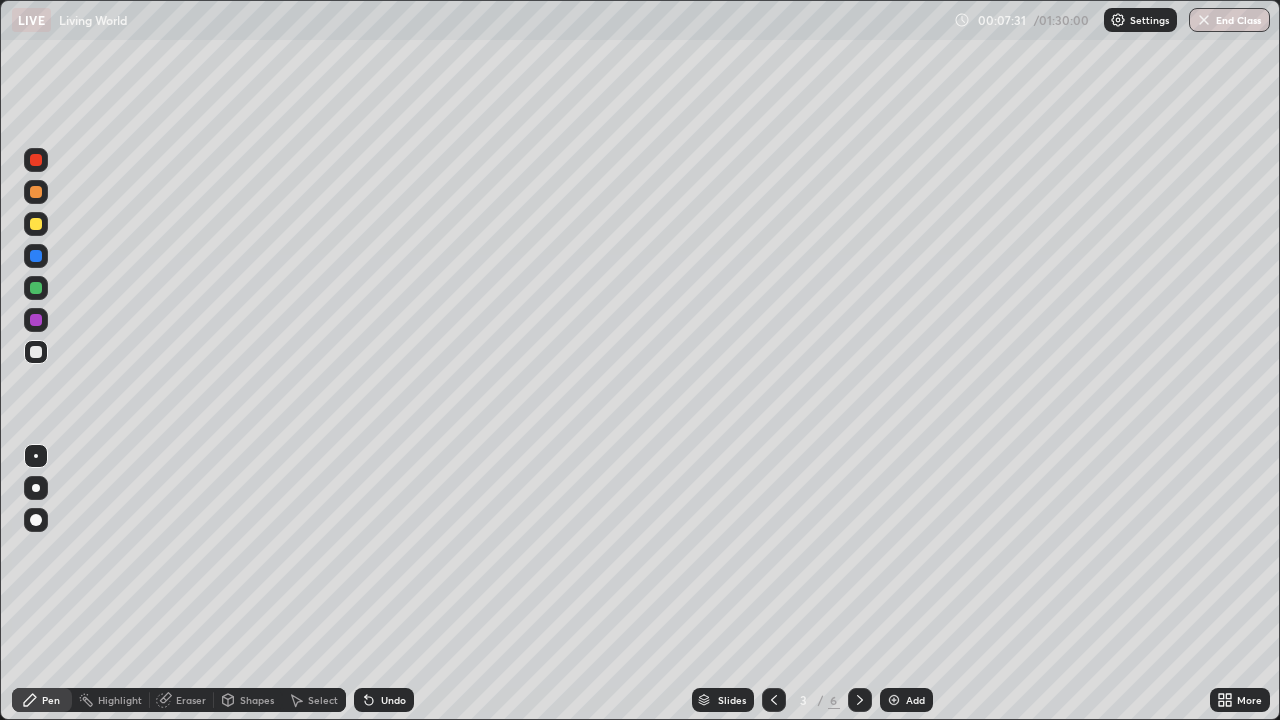 click 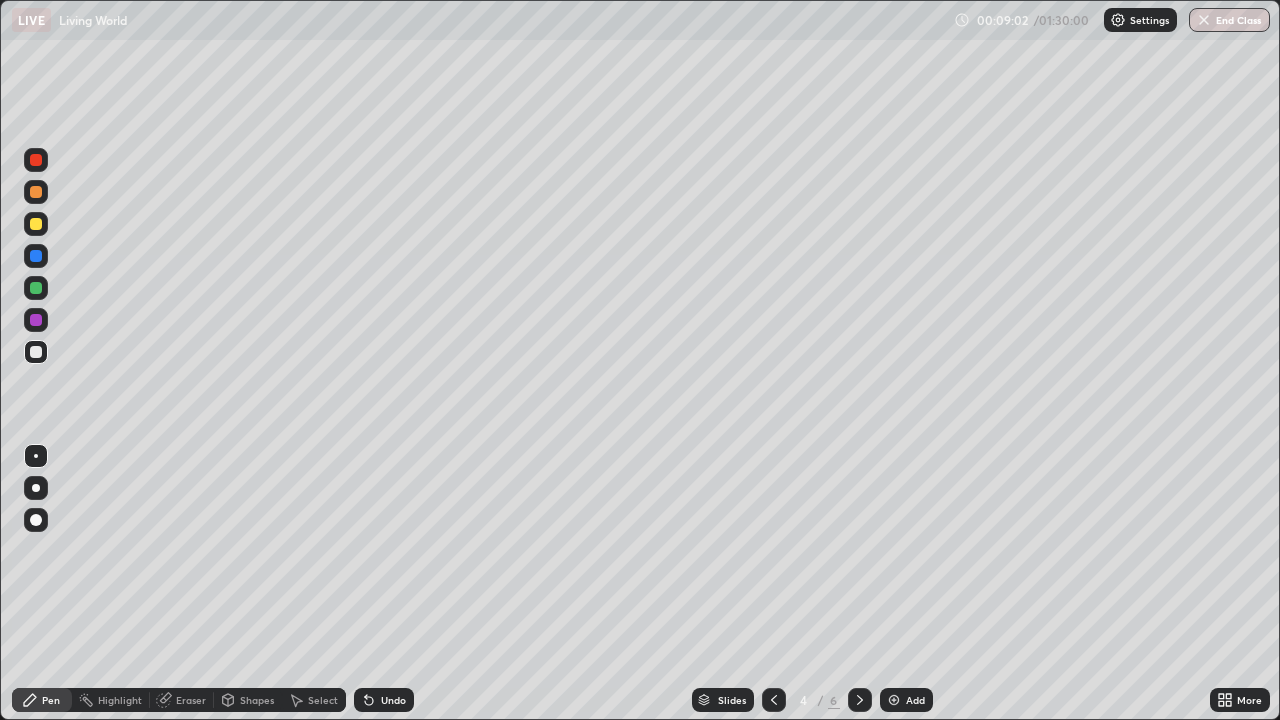 click 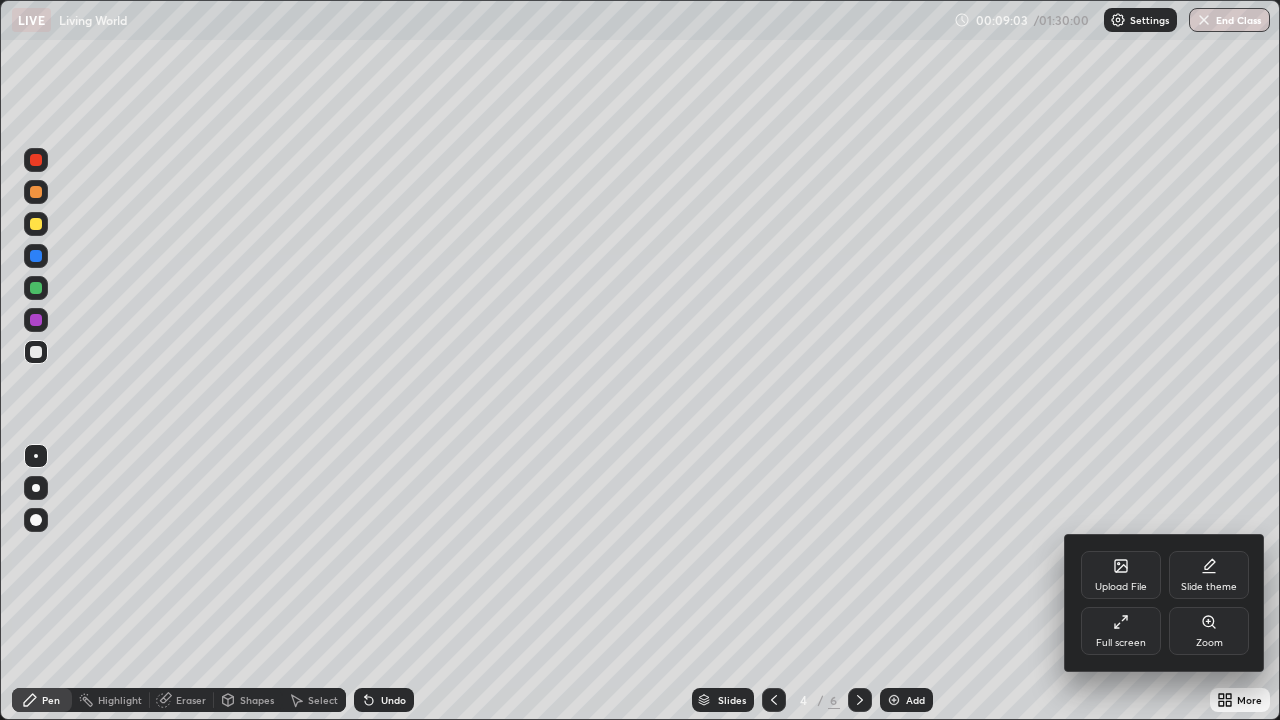 click on "Full screen" at bounding box center [1121, 631] 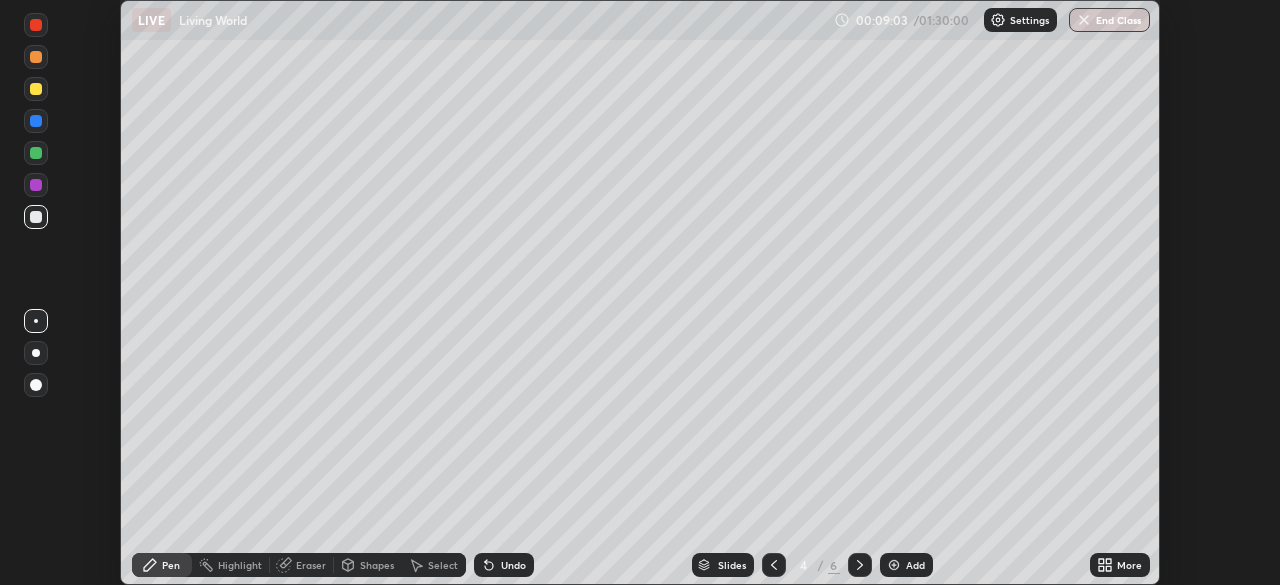 scroll, scrollTop: 585, scrollLeft: 1280, axis: both 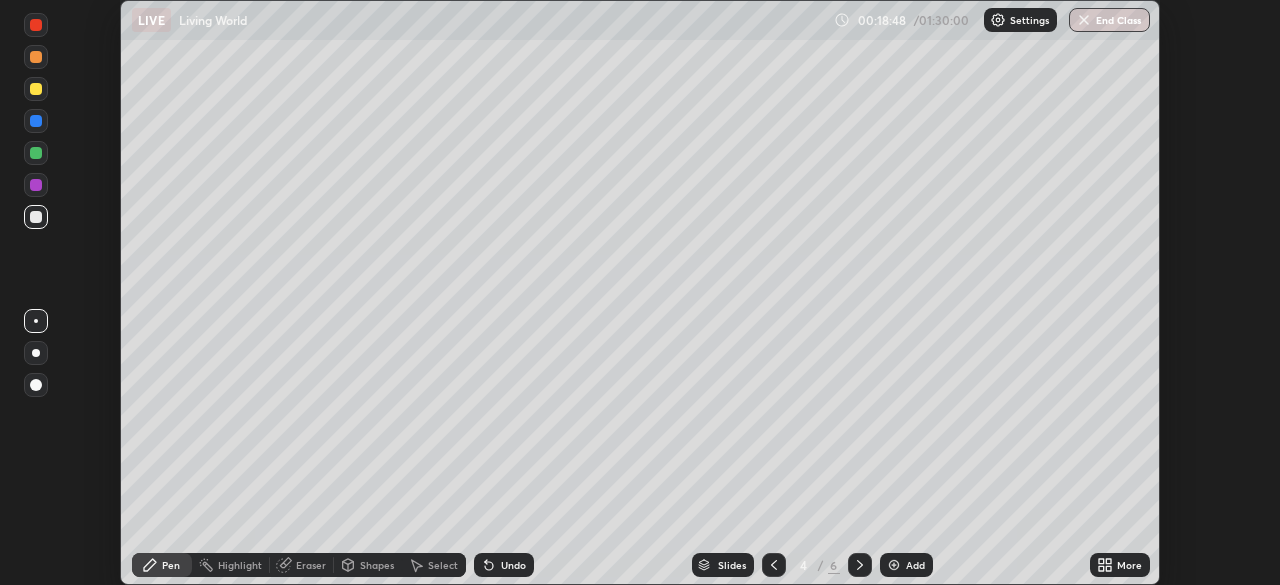 click 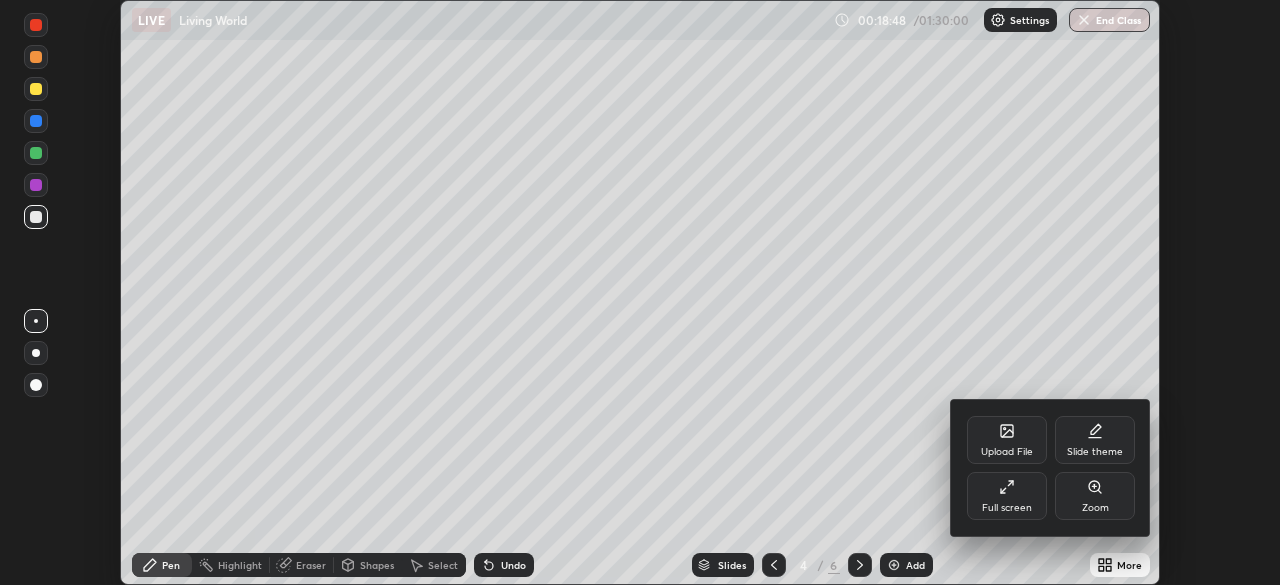 click on "Full screen" at bounding box center (1007, 508) 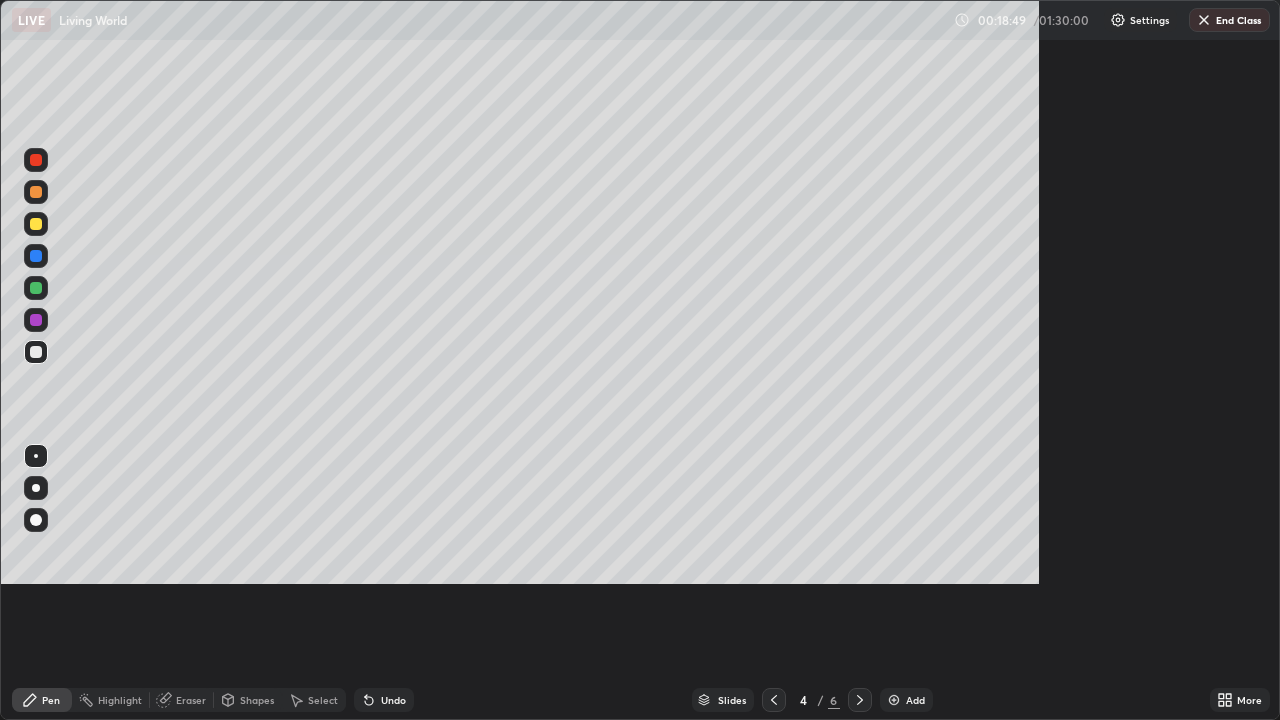 scroll, scrollTop: 99280, scrollLeft: 98720, axis: both 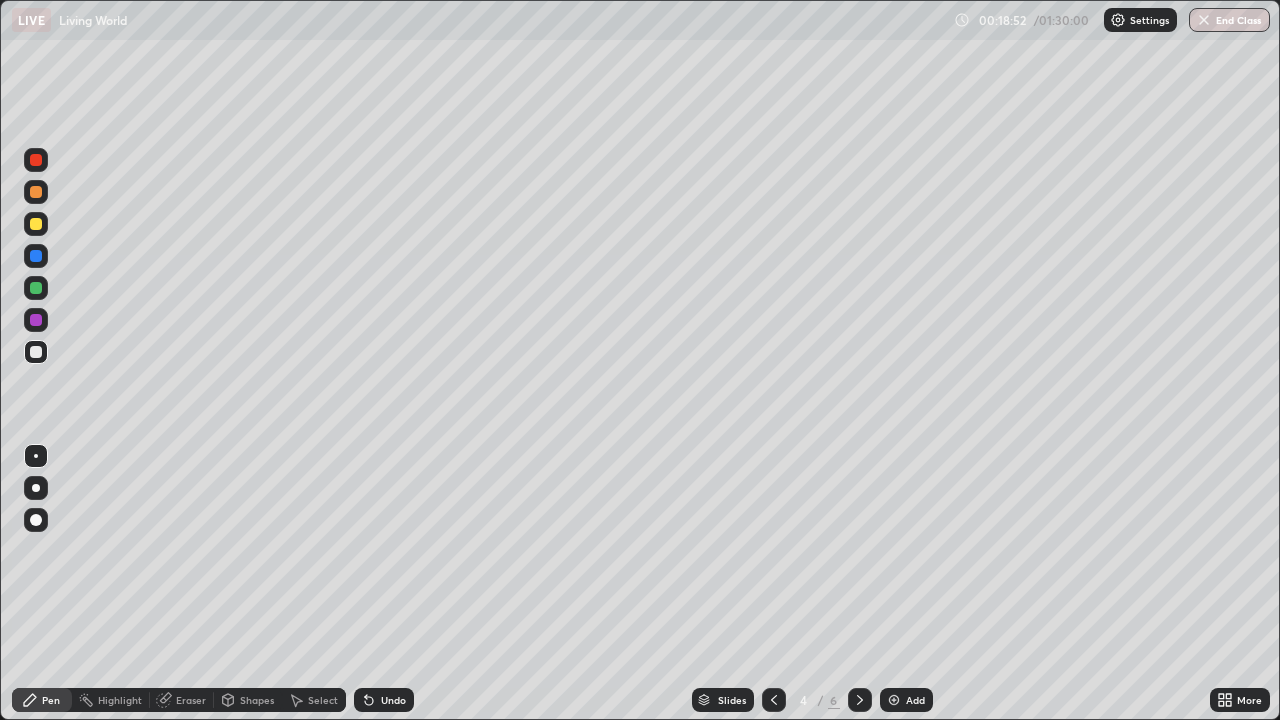 click on "Add" at bounding box center (906, 700) 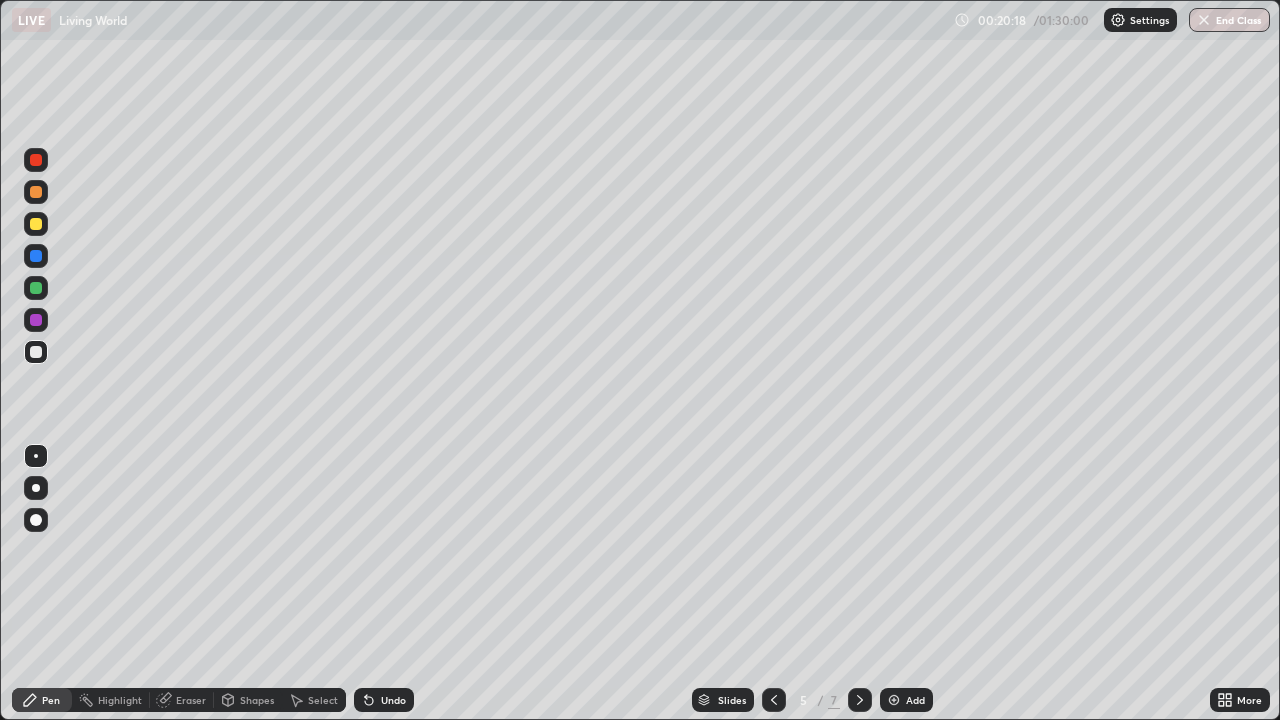 click on "Undo" at bounding box center (384, 700) 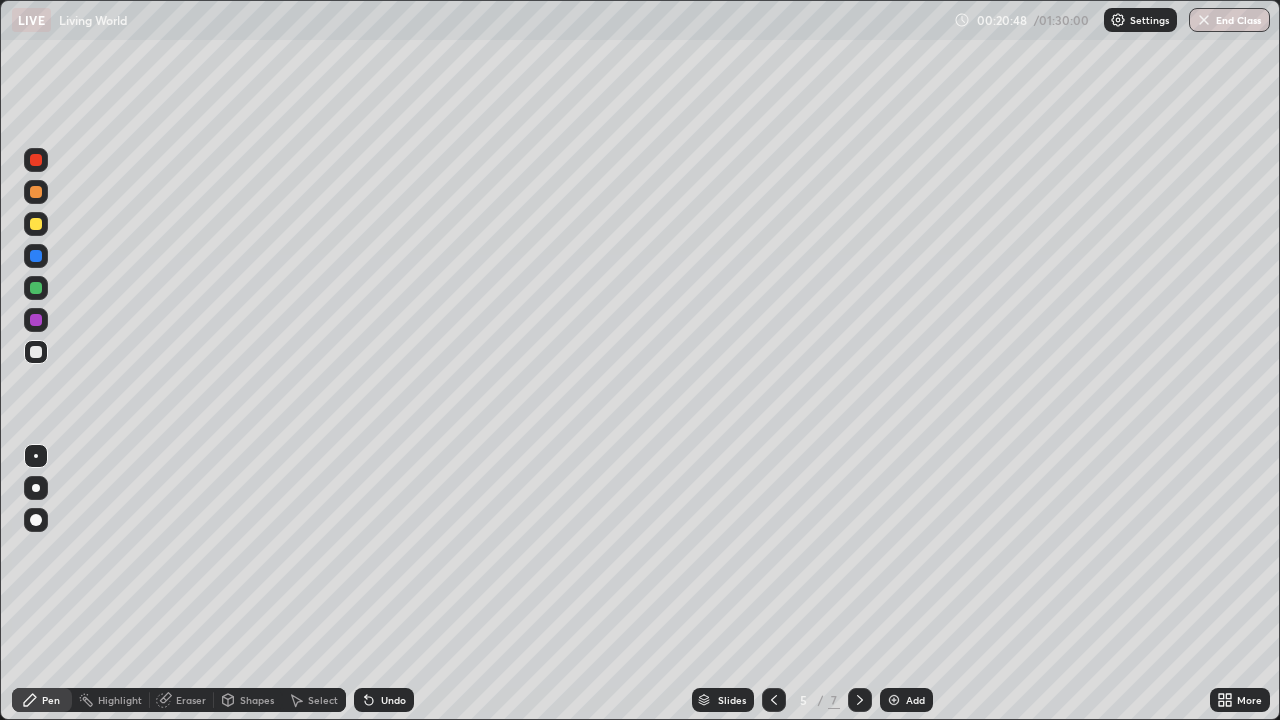 click at bounding box center (36, 224) 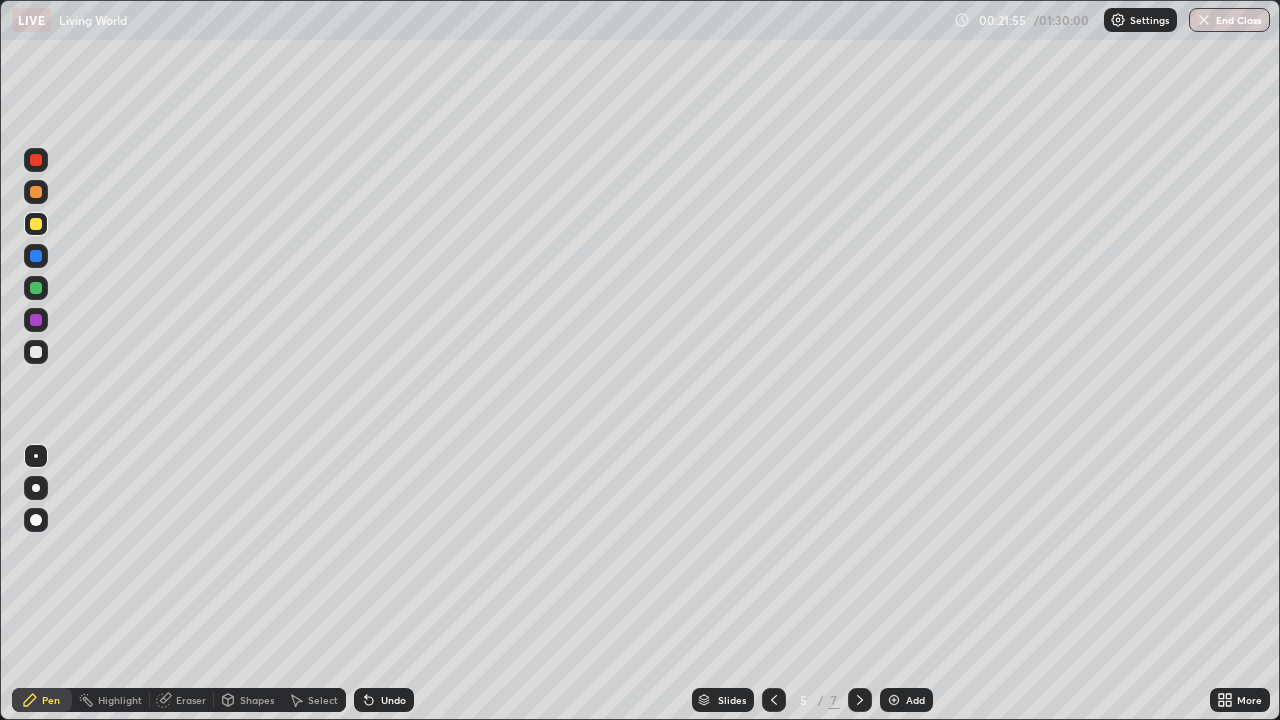click at bounding box center [36, 192] 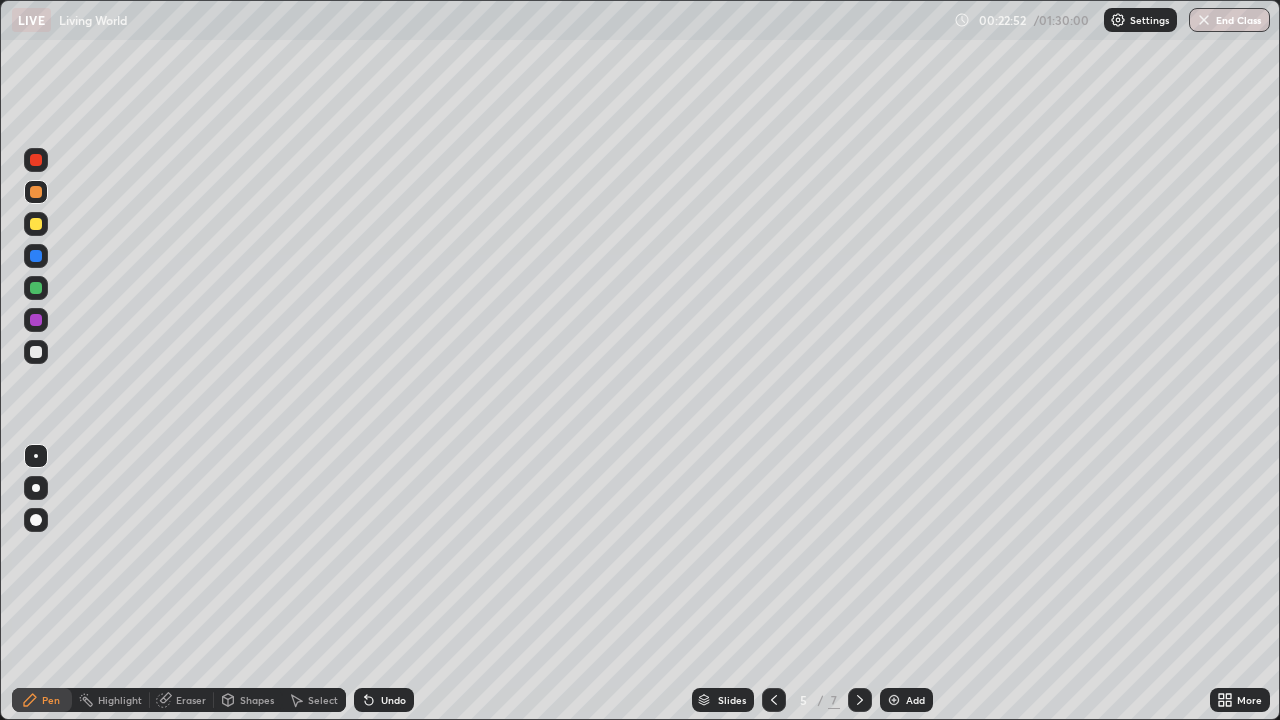 click 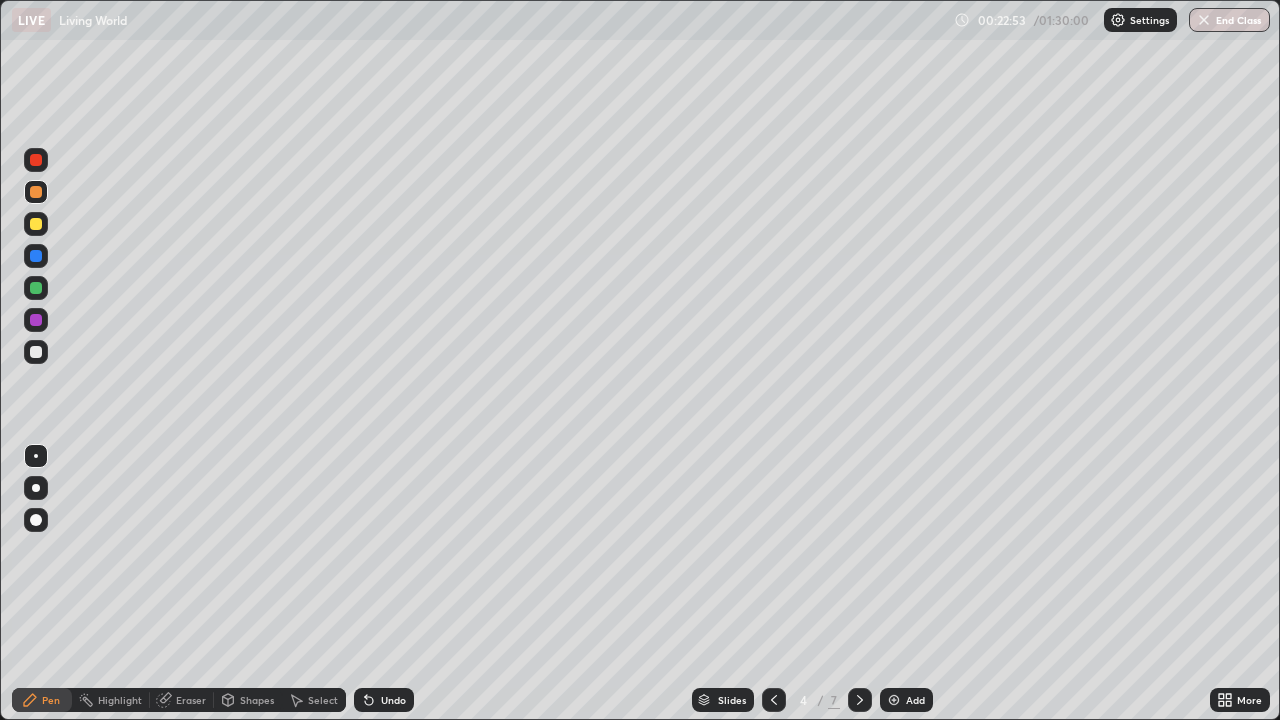 click 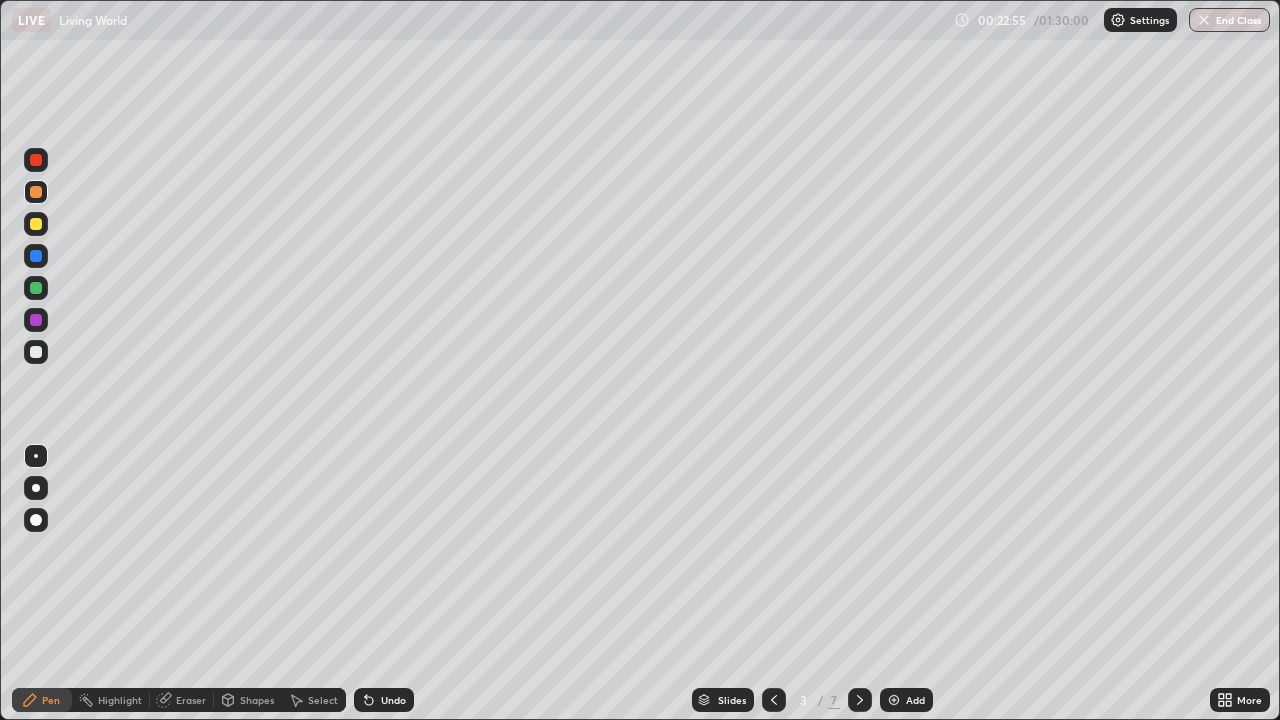 click 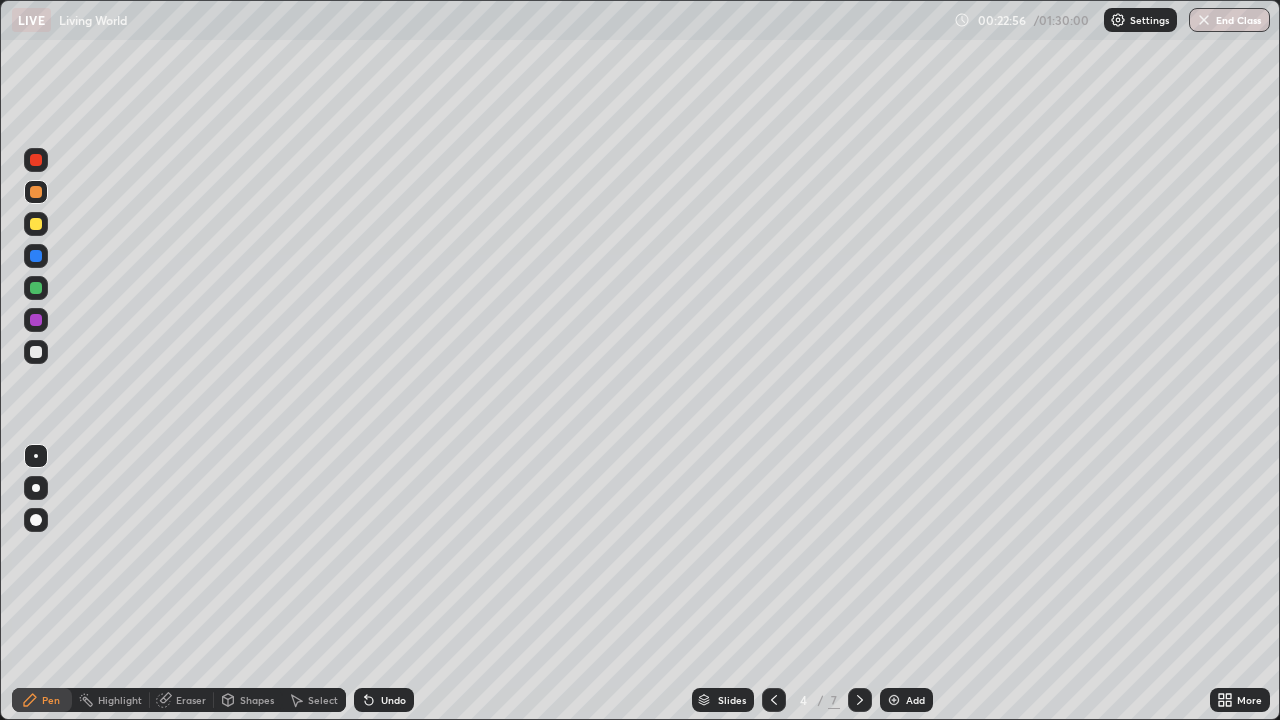 click 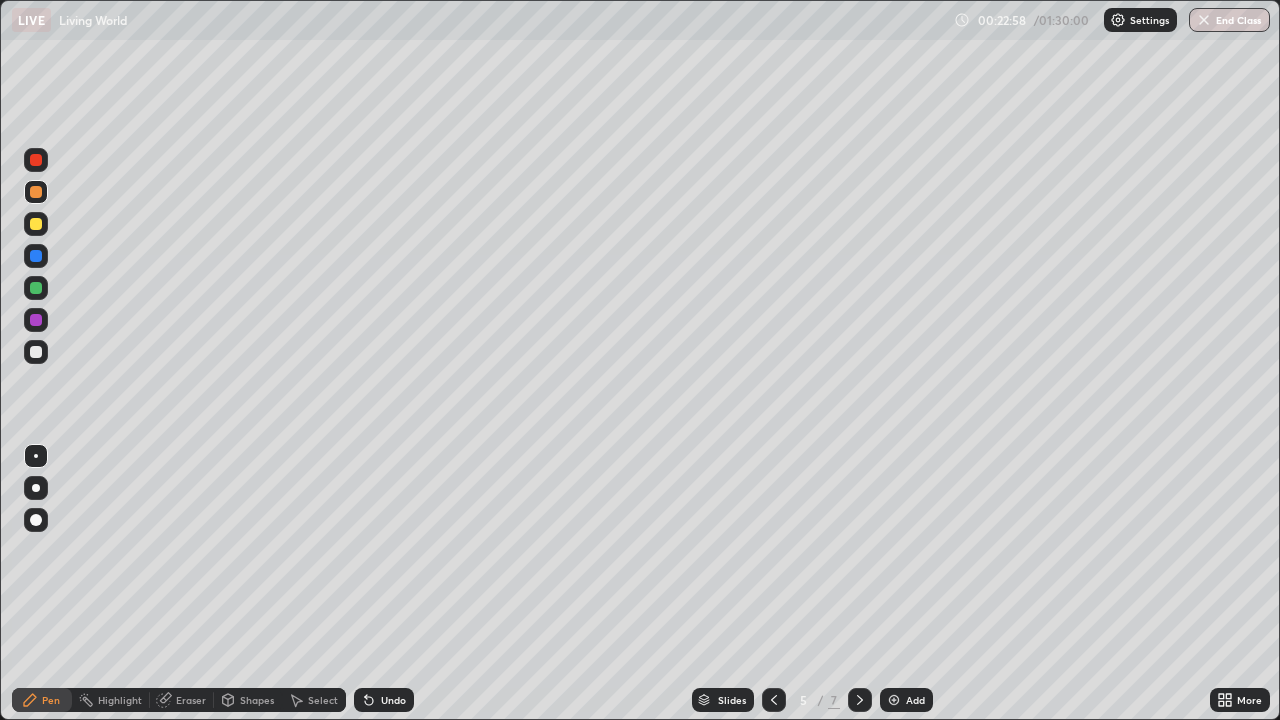 click 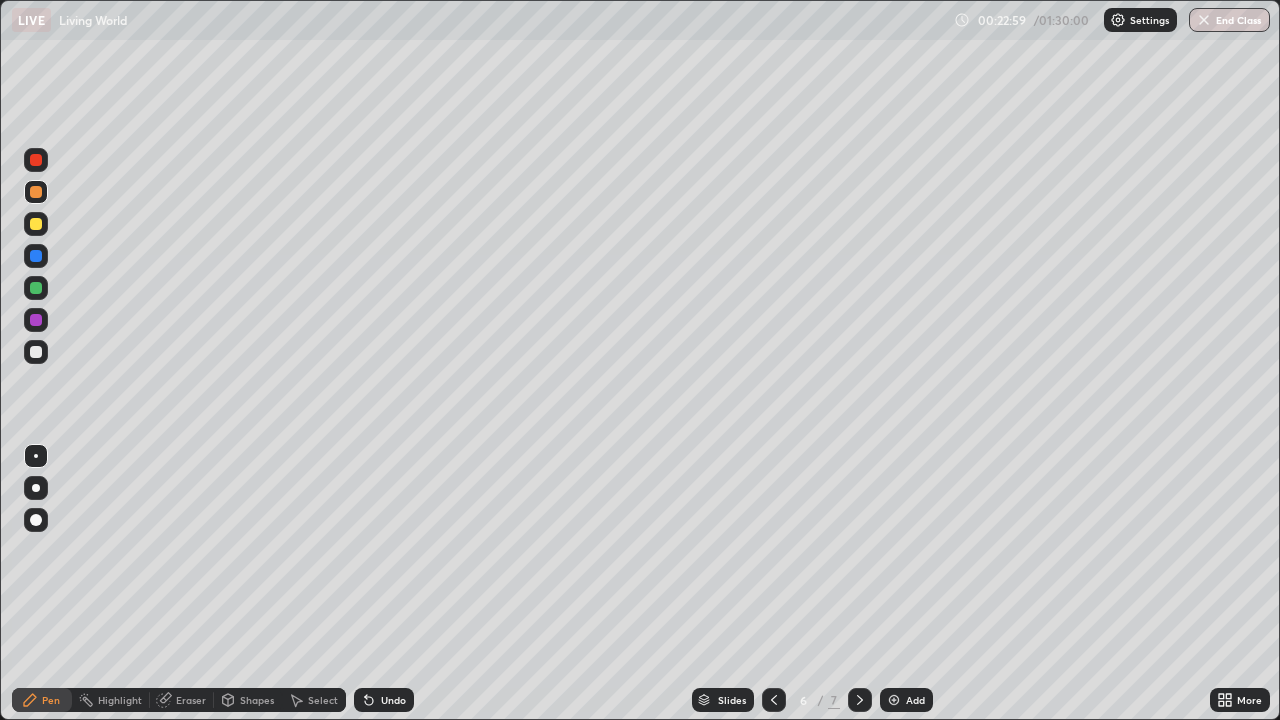 click 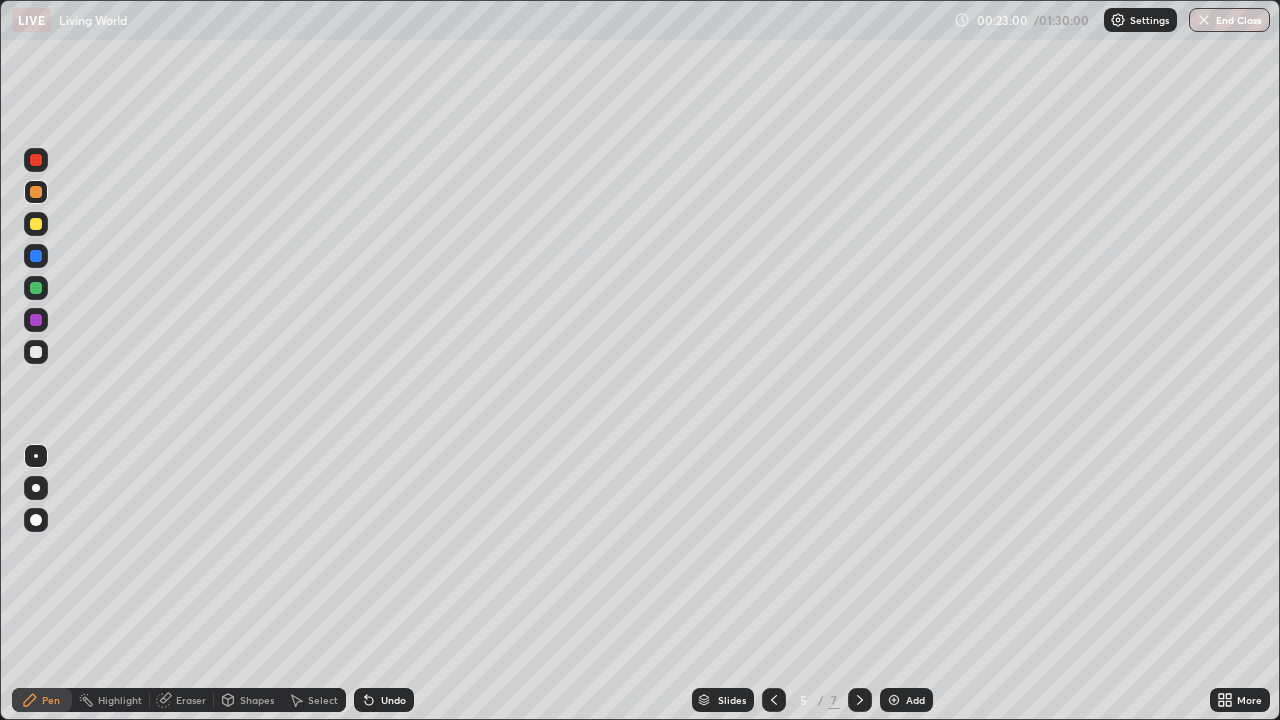 click 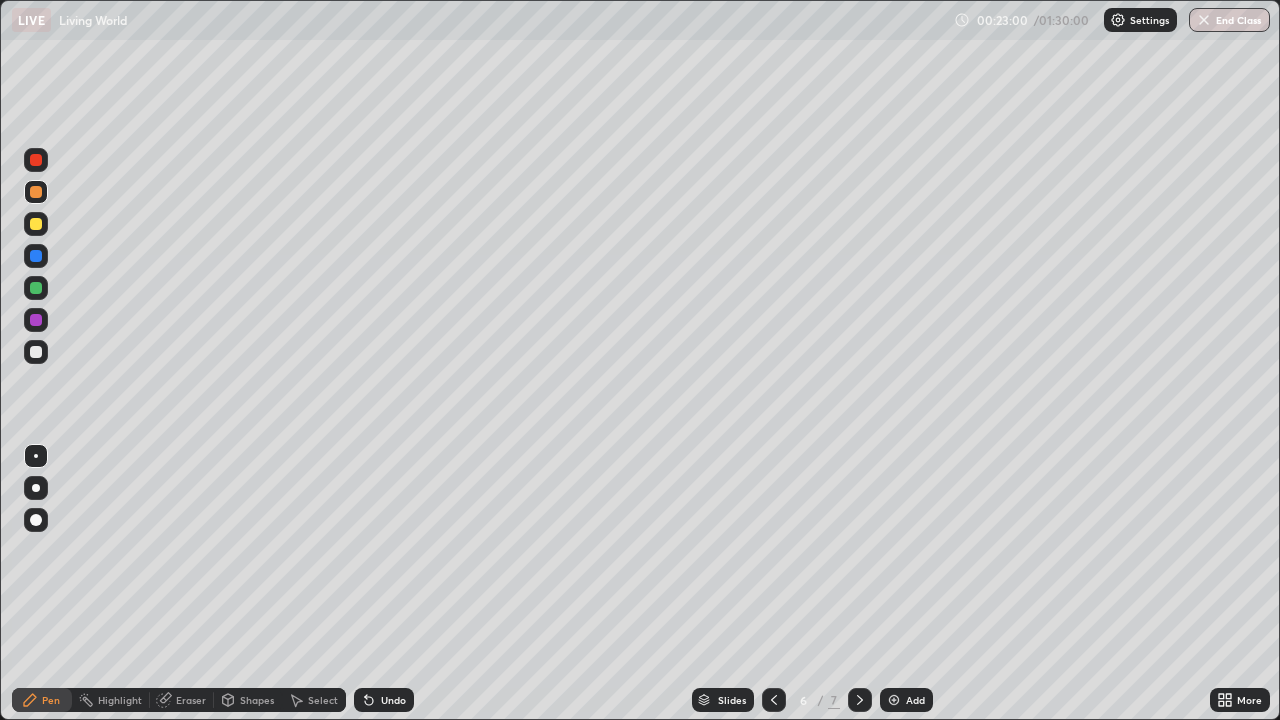 click 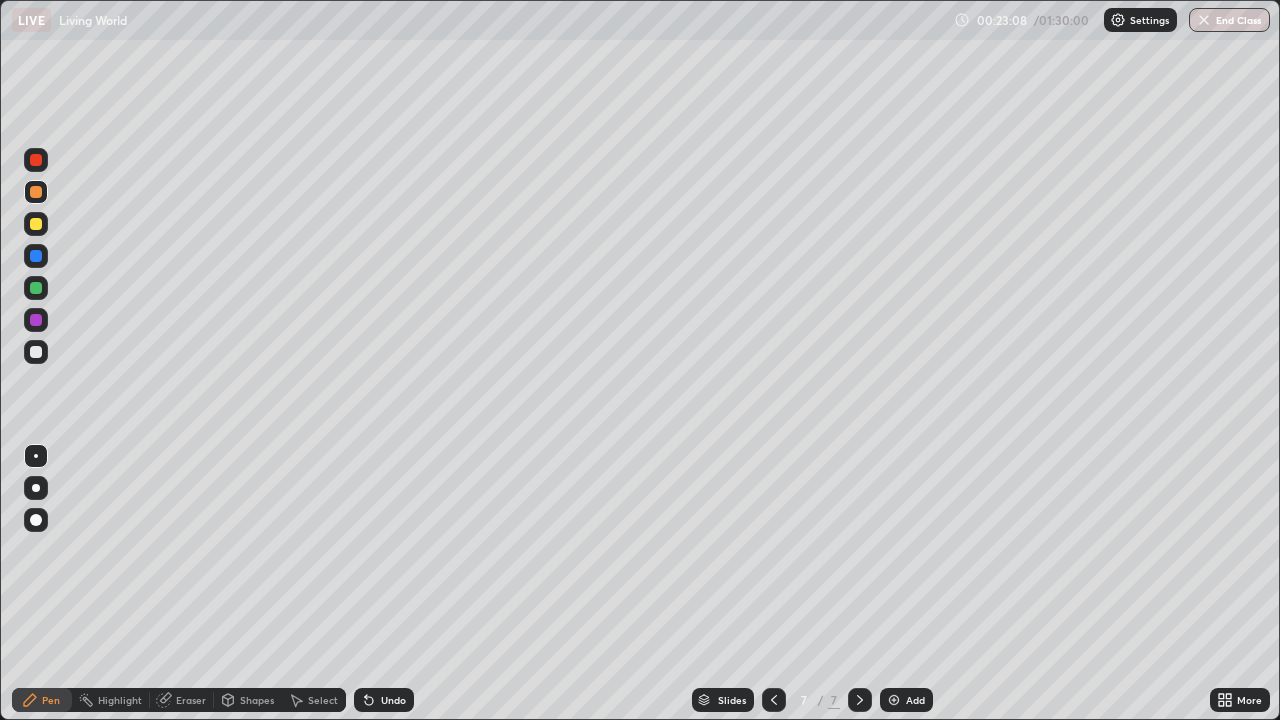 click at bounding box center [36, 352] 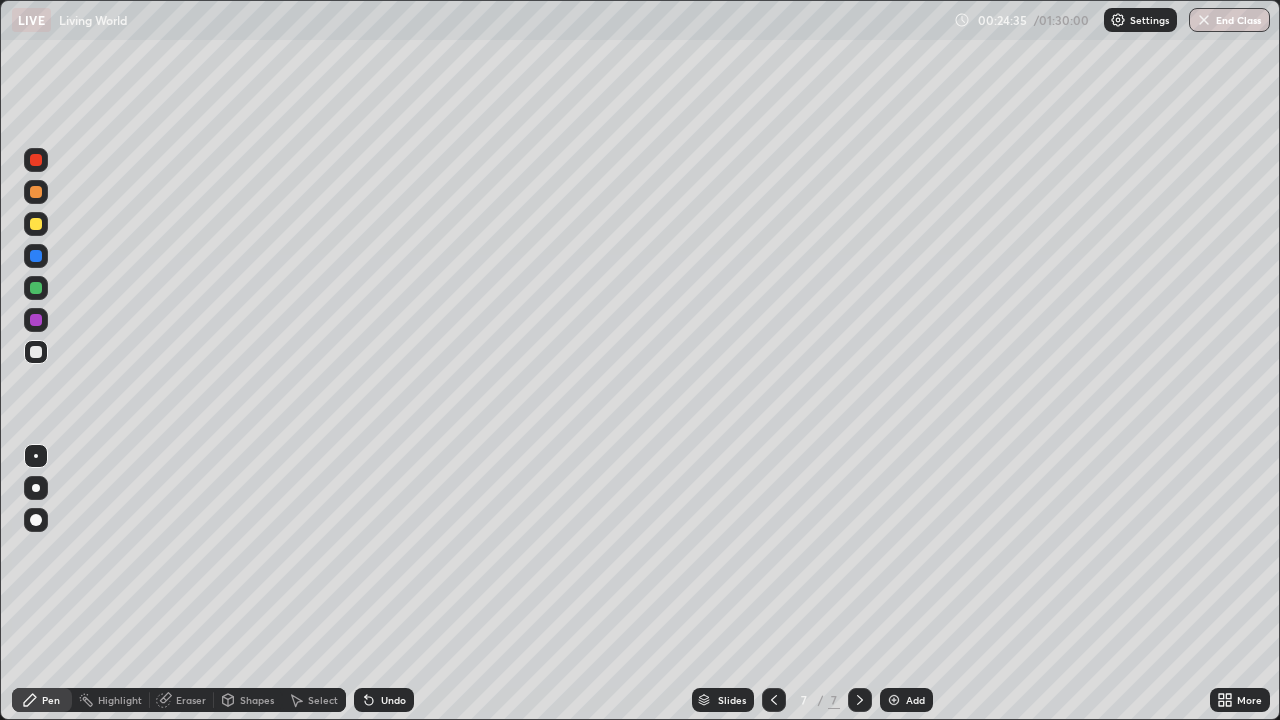 click at bounding box center [36, 224] 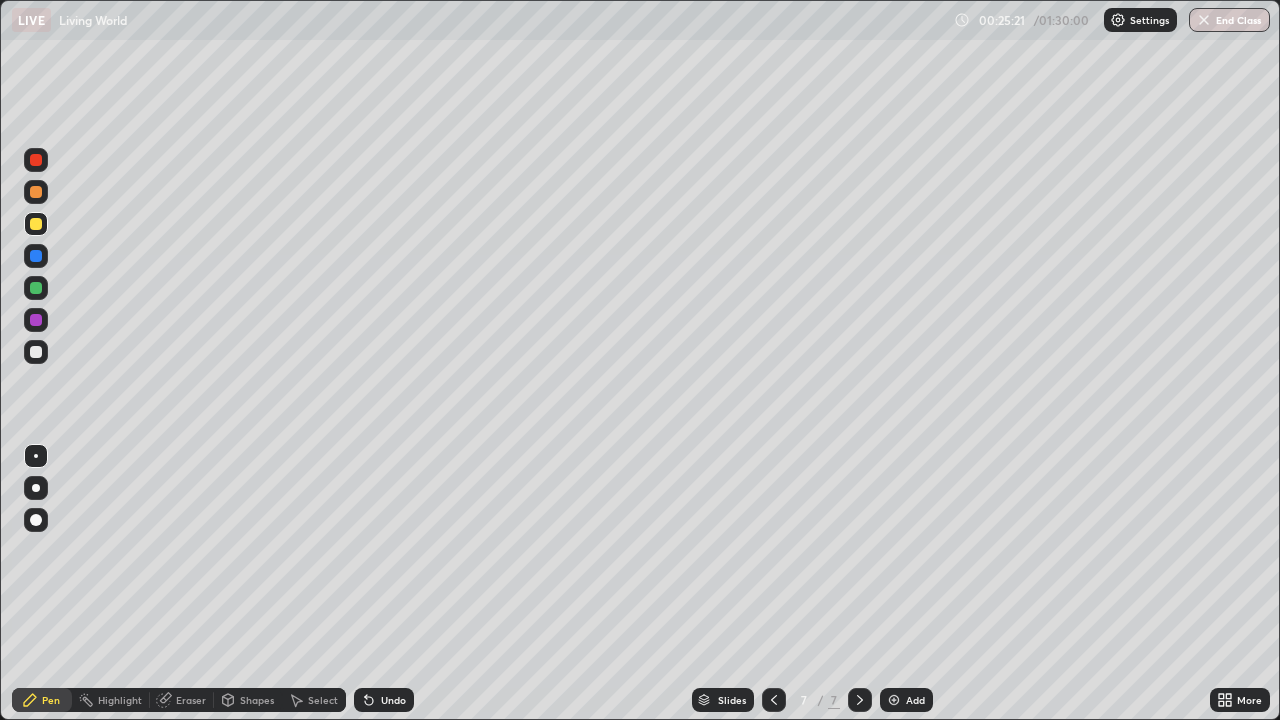 click at bounding box center [894, 700] 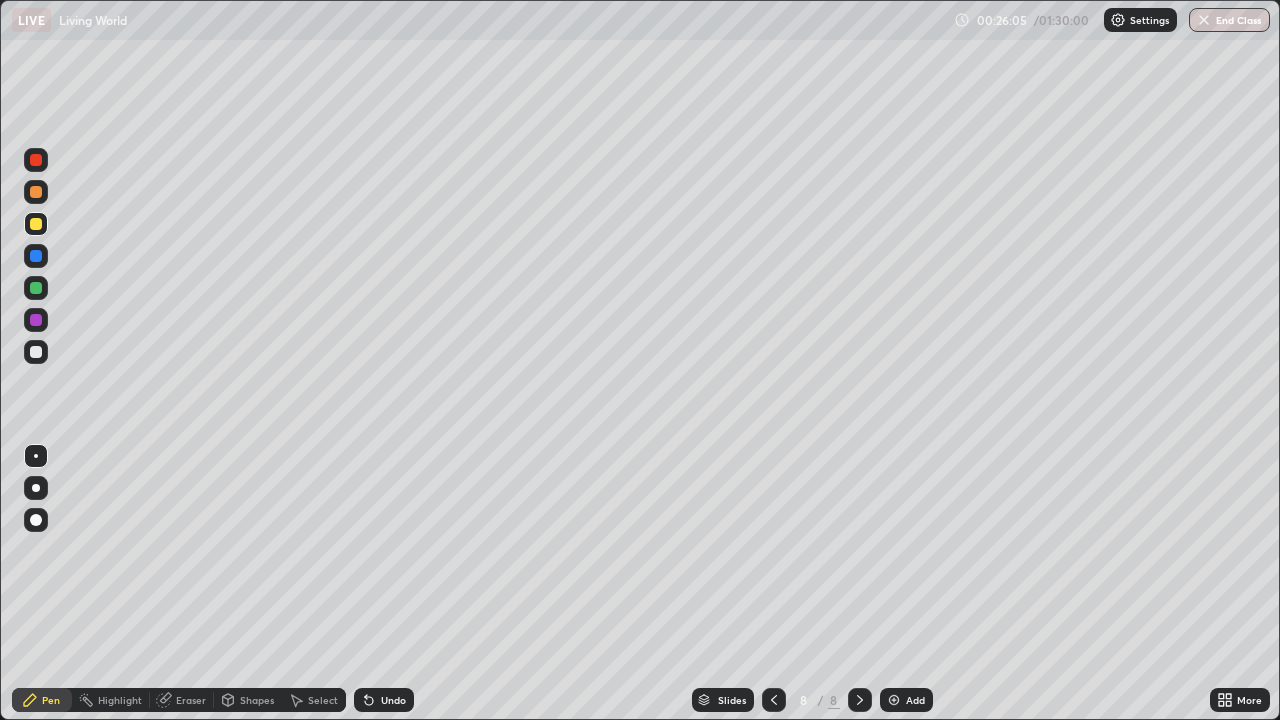 click on "Add" at bounding box center (906, 700) 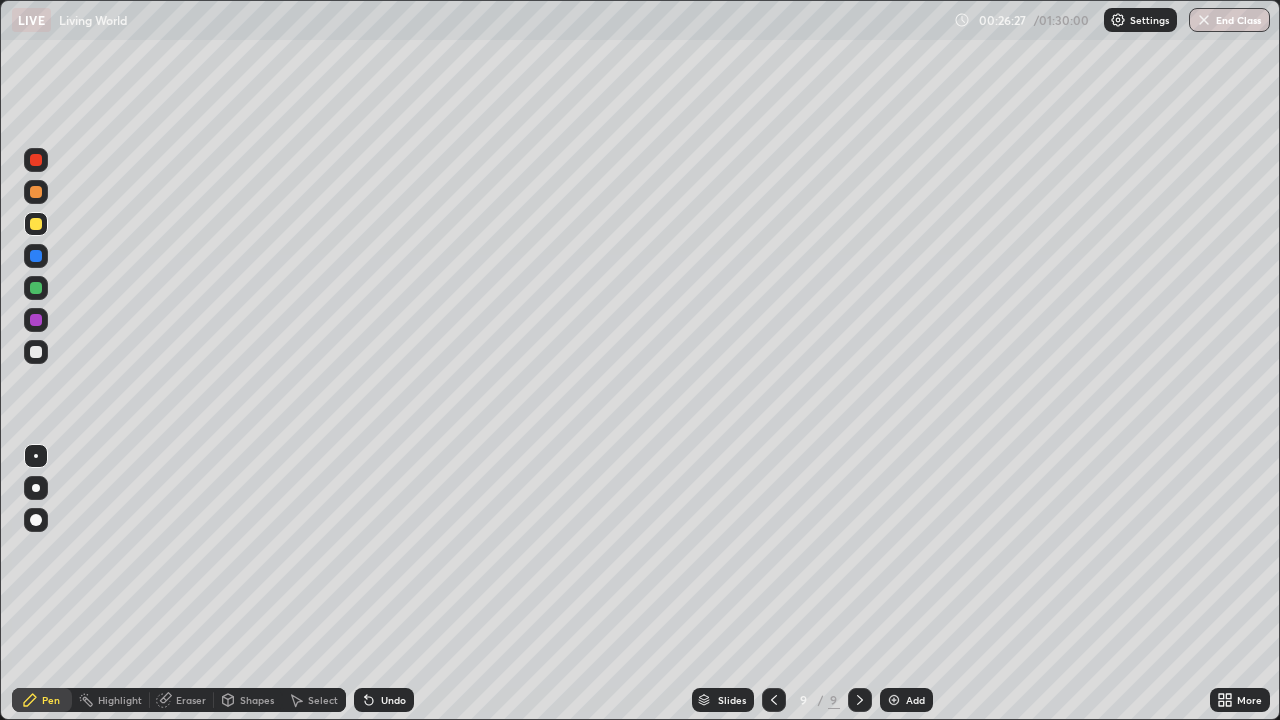 click at bounding box center (36, 352) 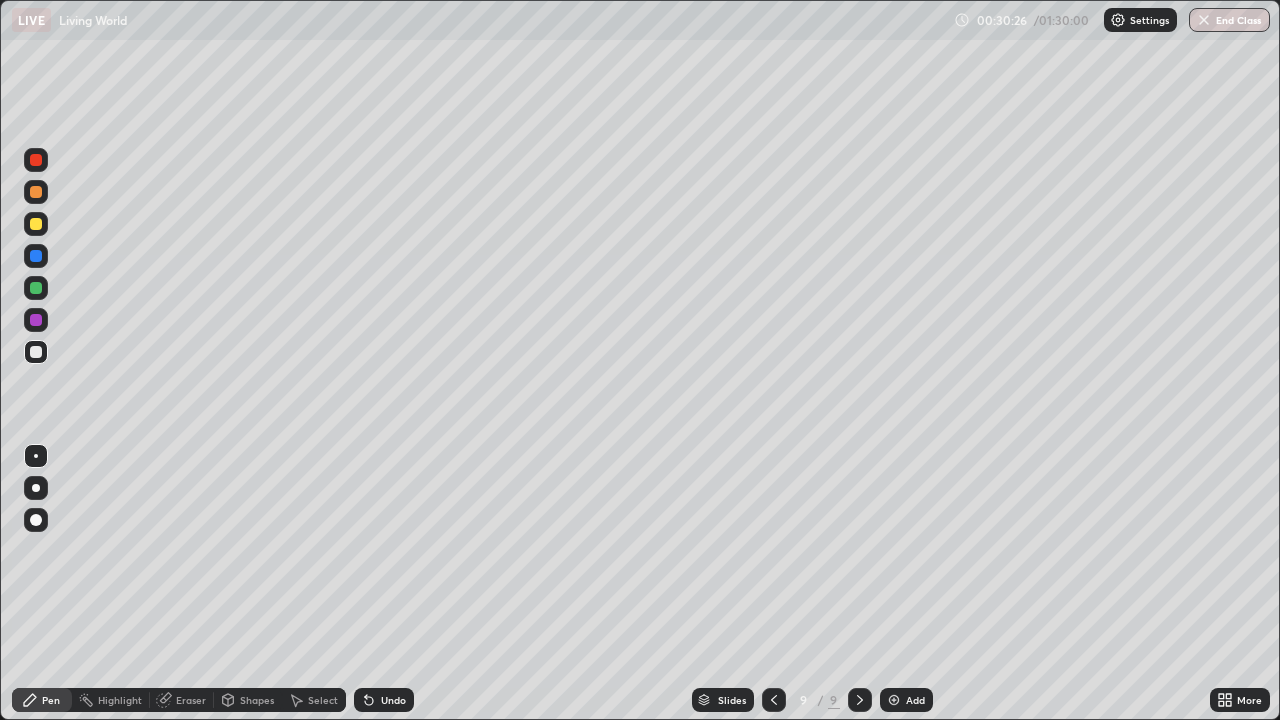 click at bounding box center (36, 224) 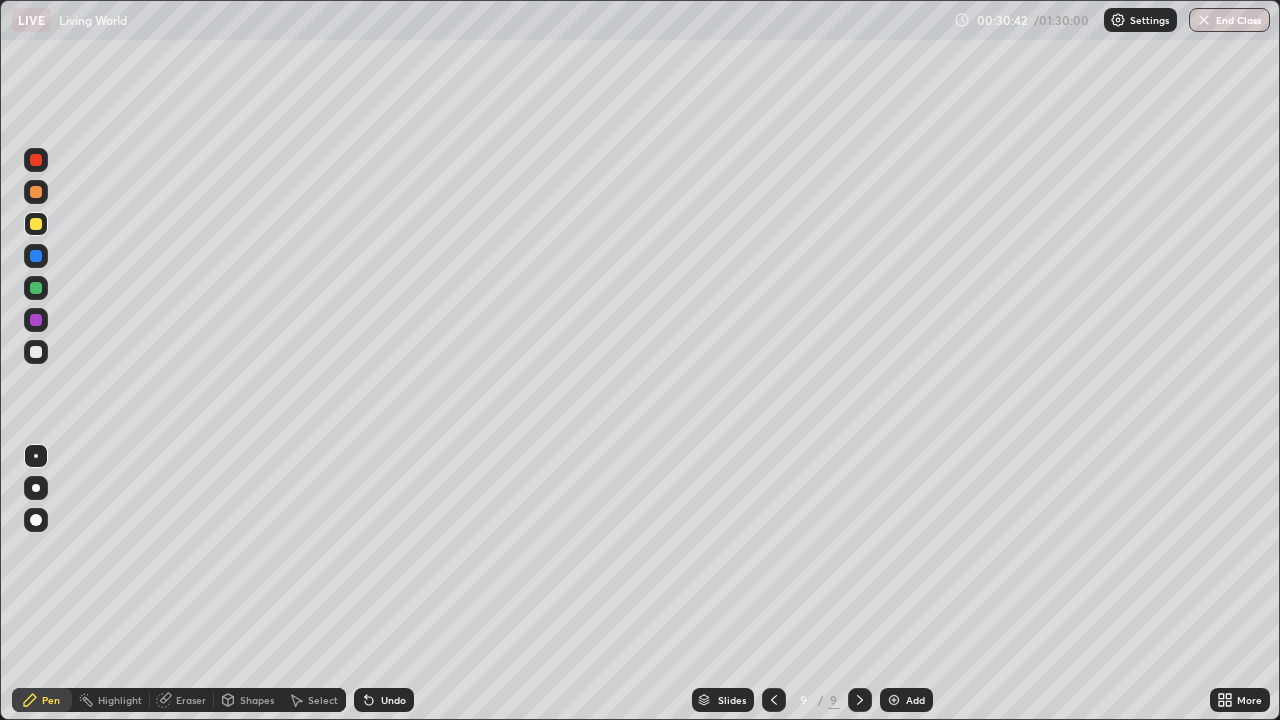 click 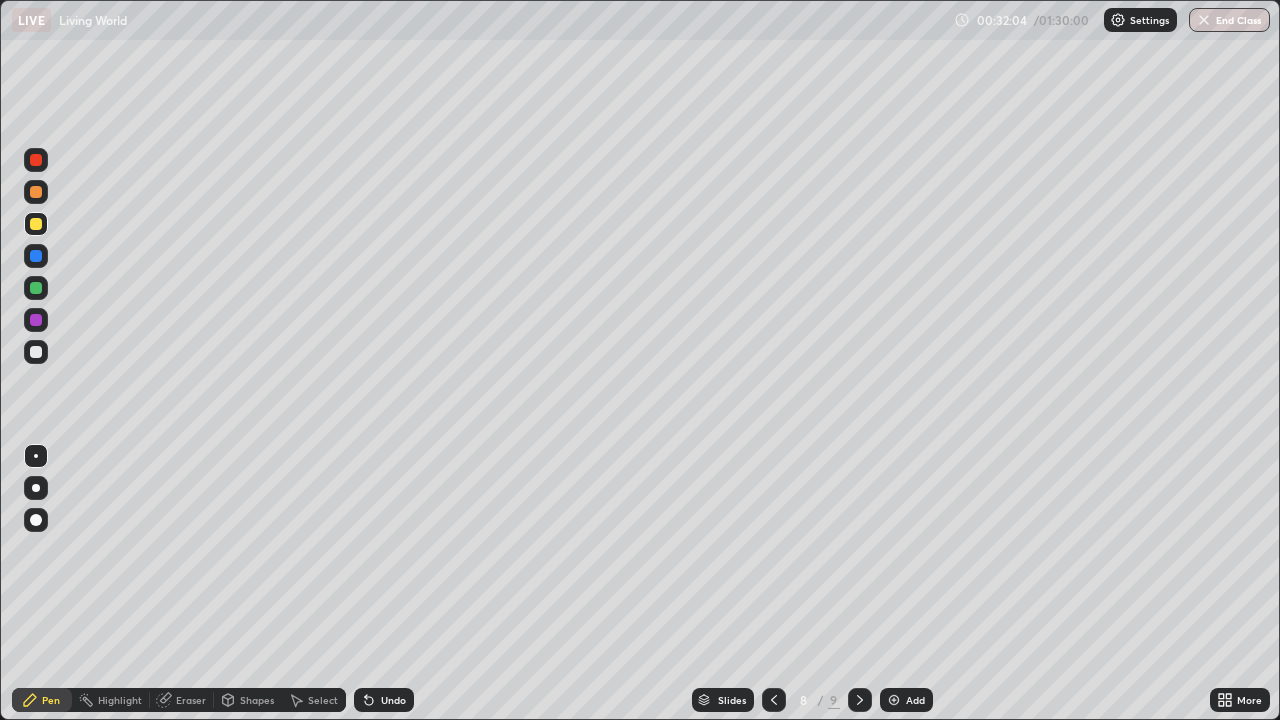 click at bounding box center (36, 224) 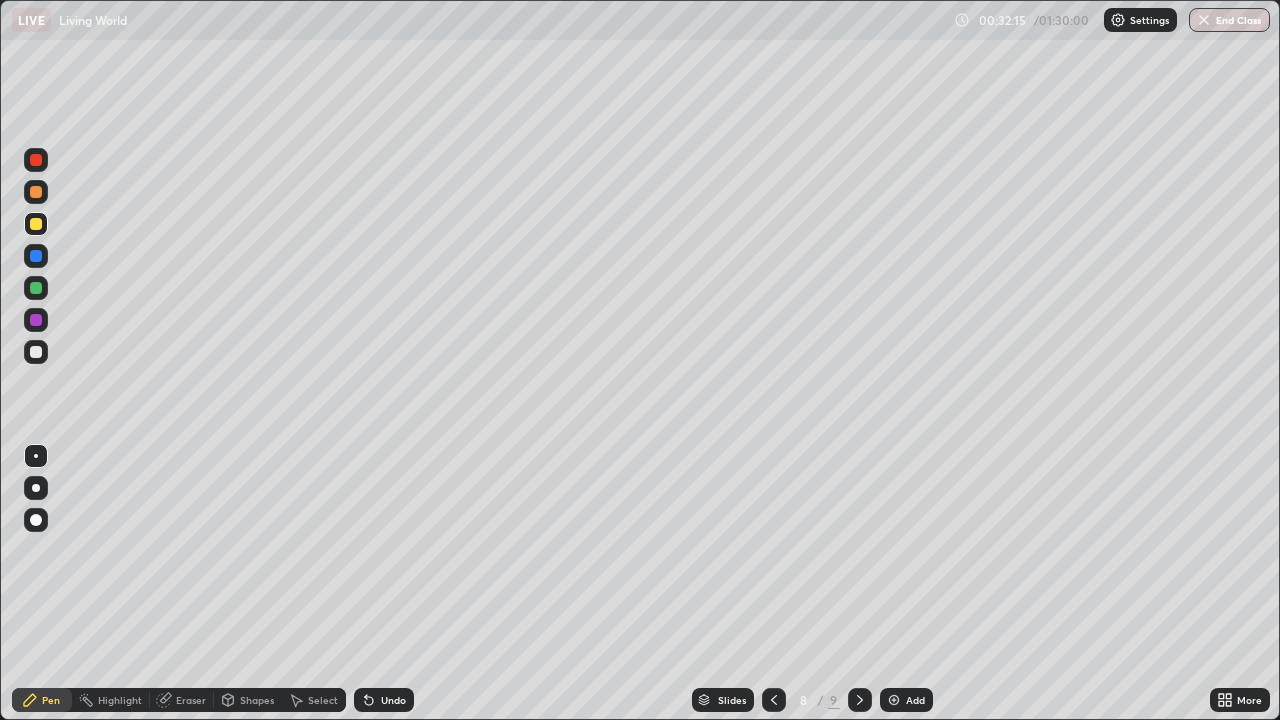 click at bounding box center (36, 224) 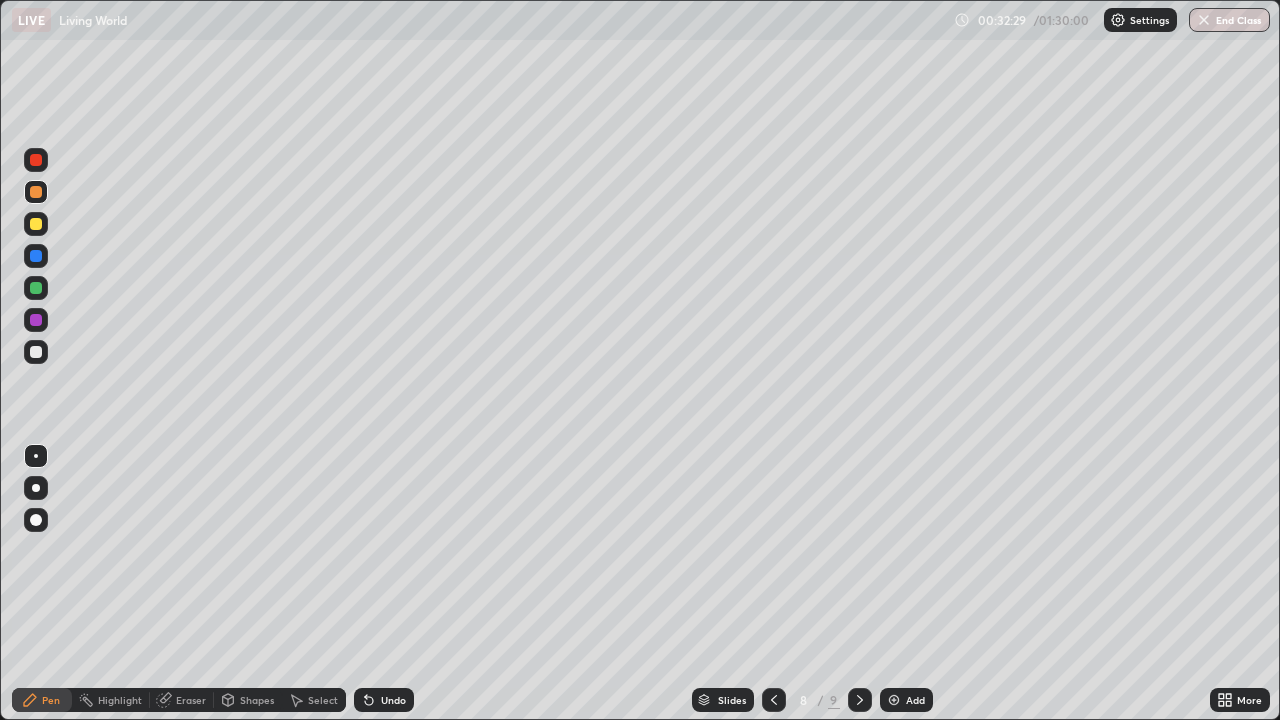 click at bounding box center (36, 224) 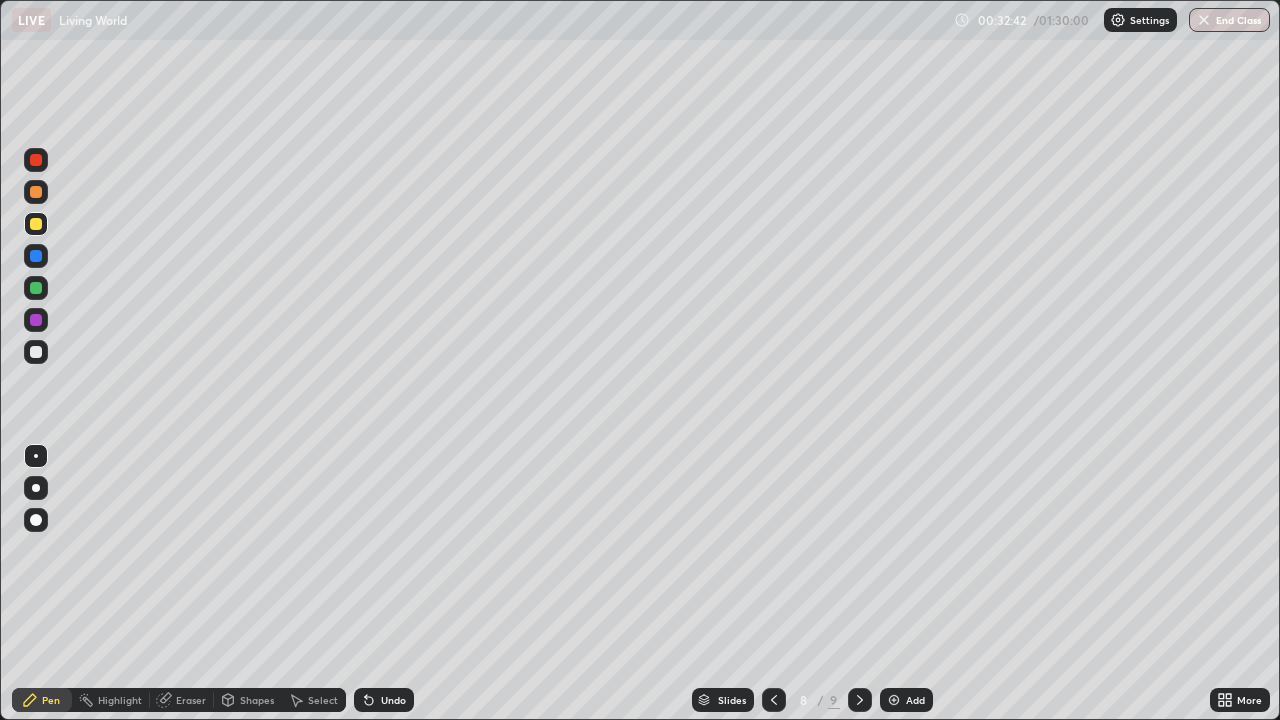 click at bounding box center (36, 352) 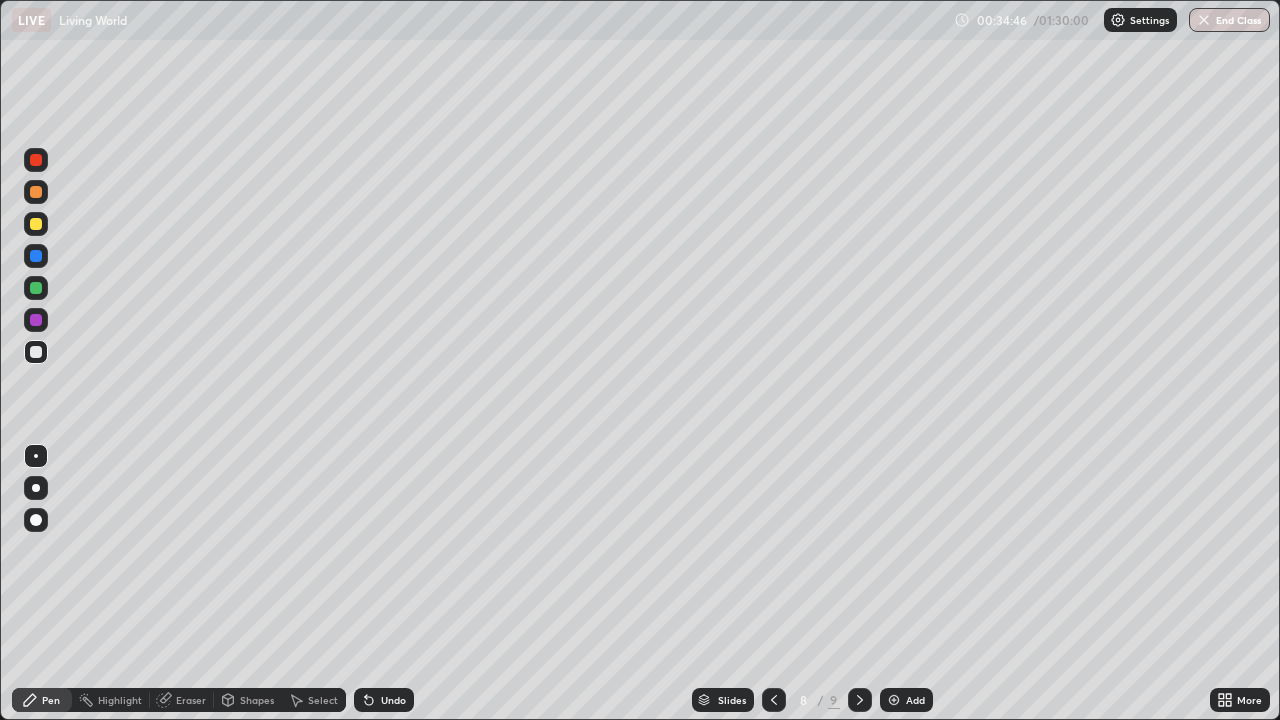 click at bounding box center (774, 700) 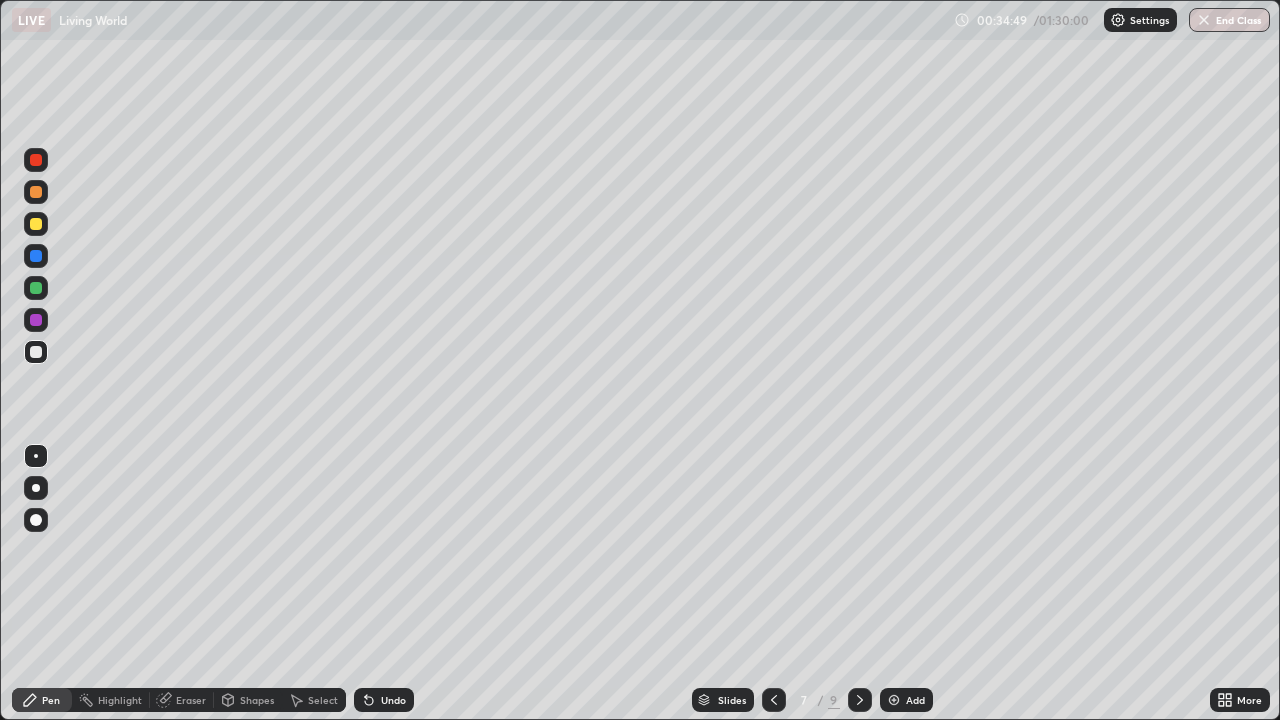 click 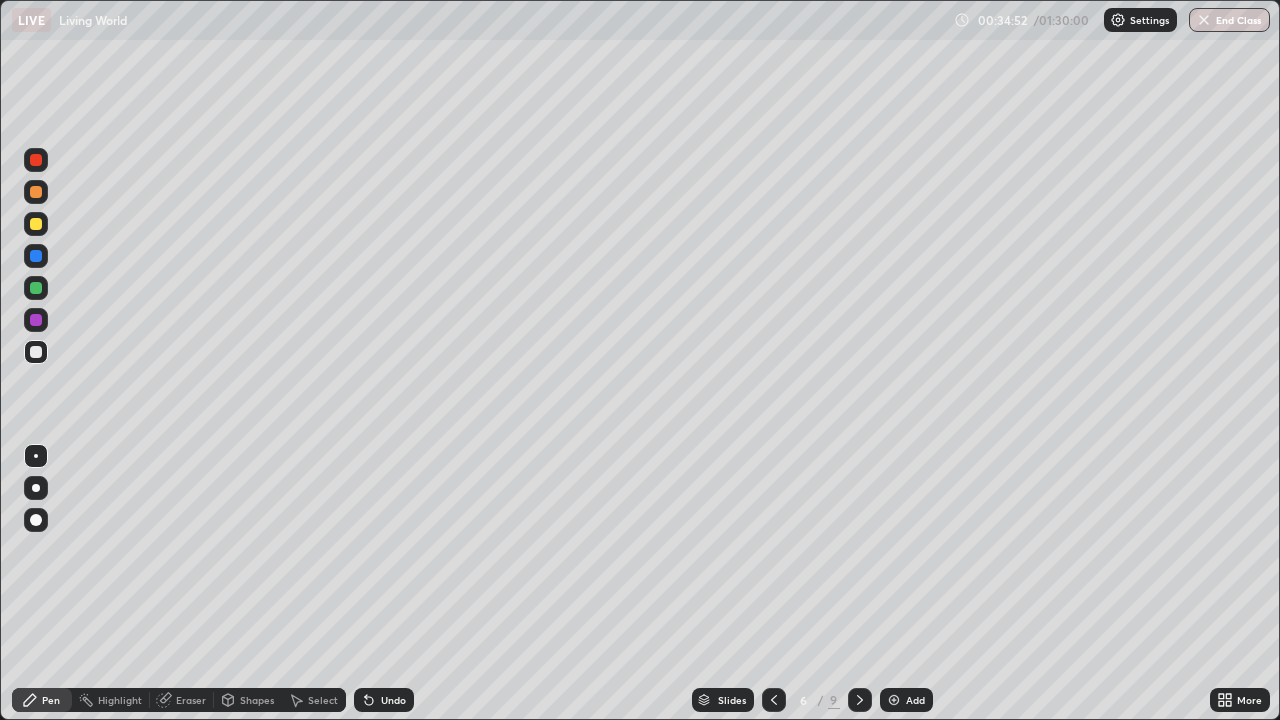click 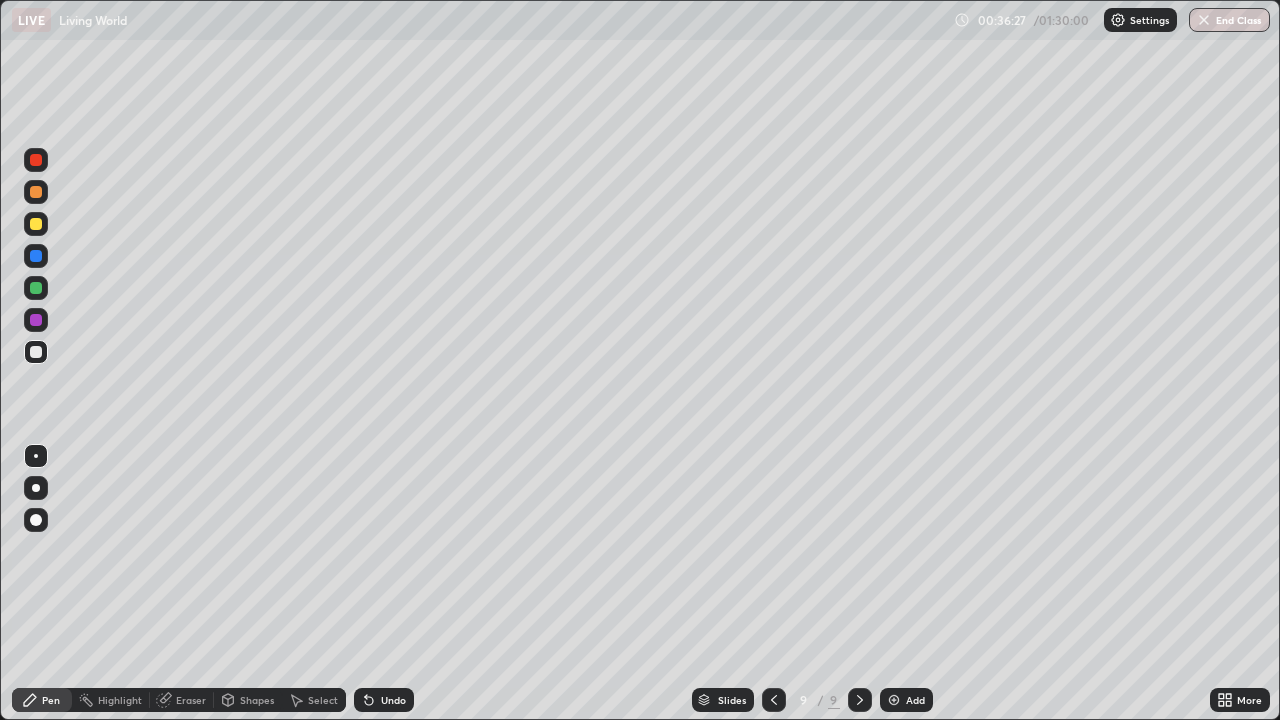 click 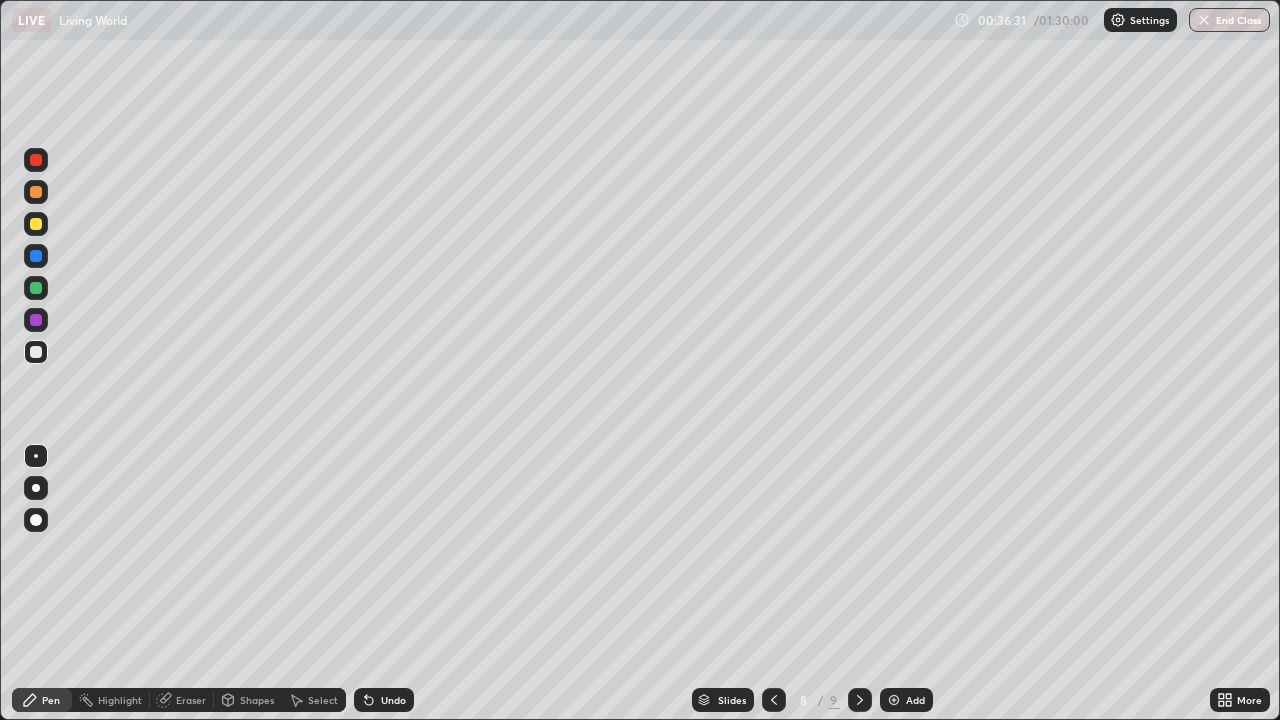 click at bounding box center (860, 700) 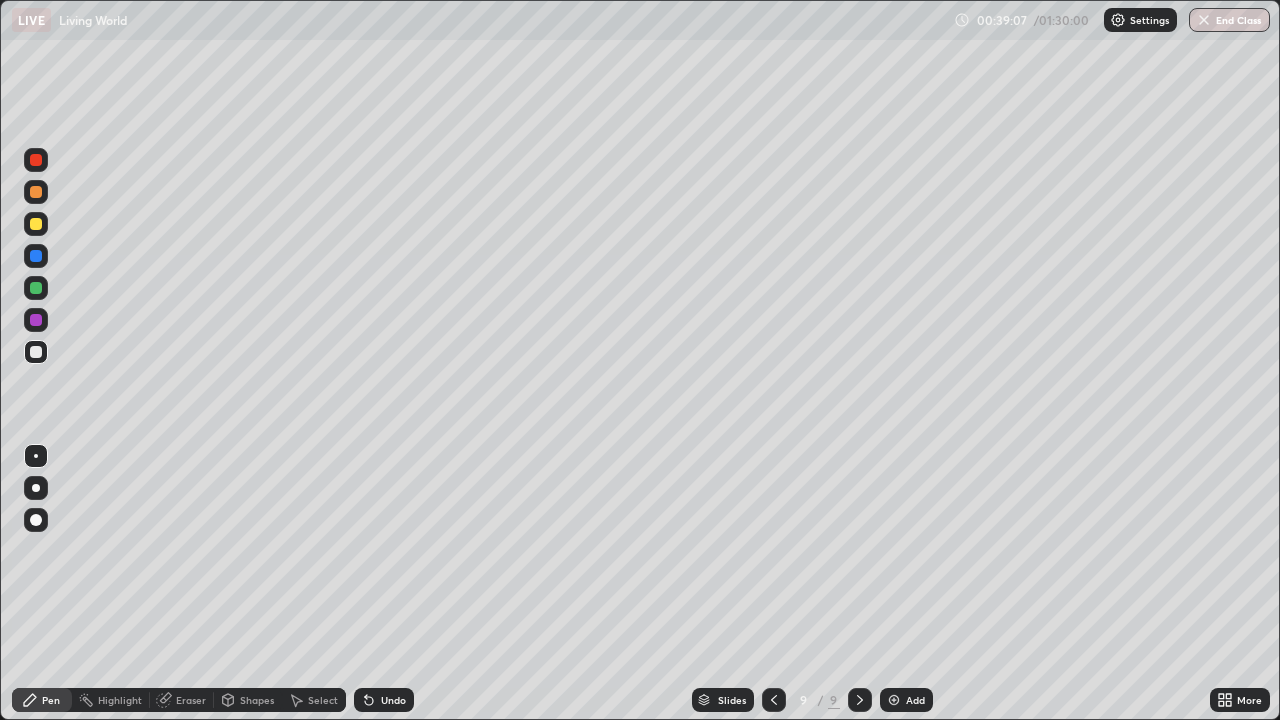 click at bounding box center [894, 700] 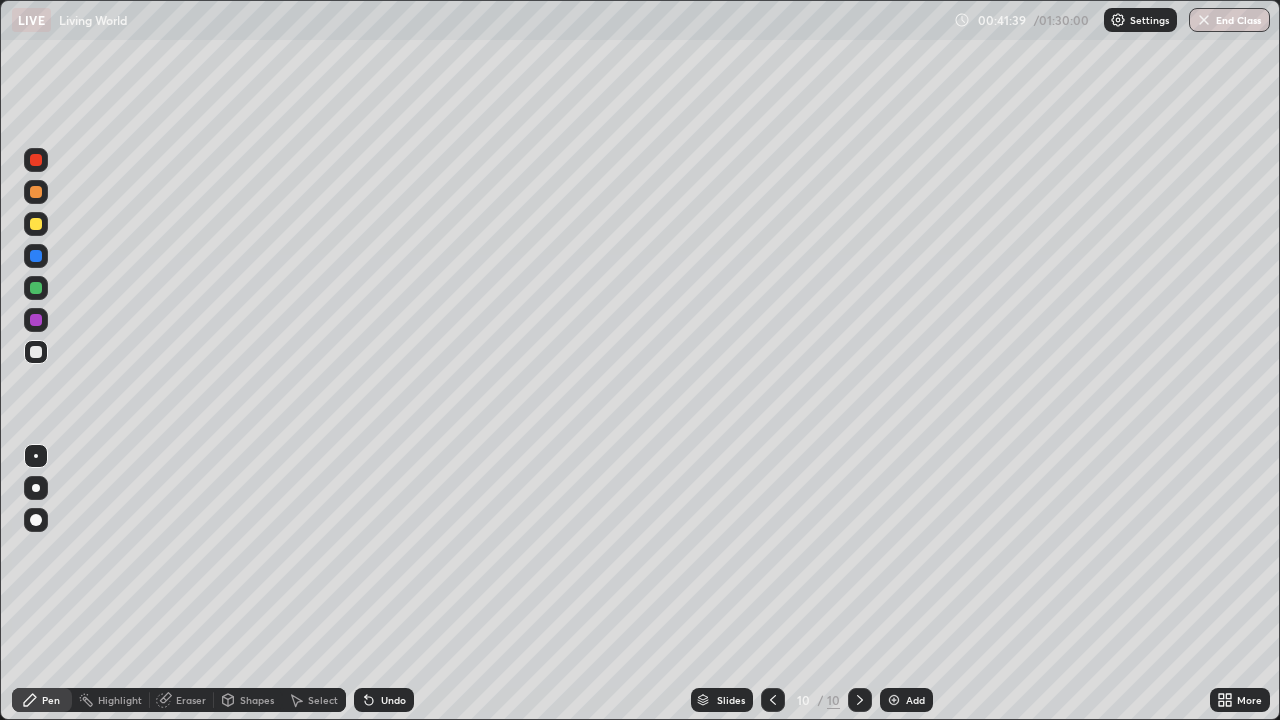 click on "Undo" at bounding box center (393, 700) 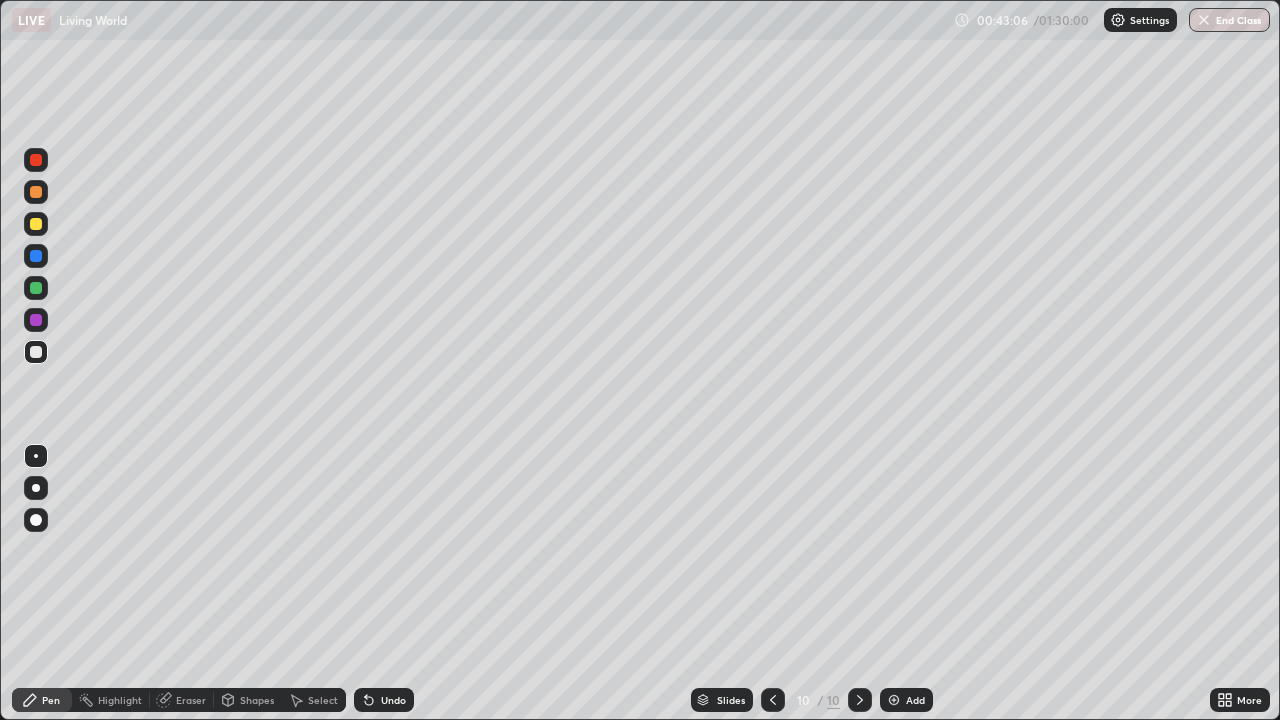 click on "Slides 10 / 10 Add" at bounding box center (812, 700) 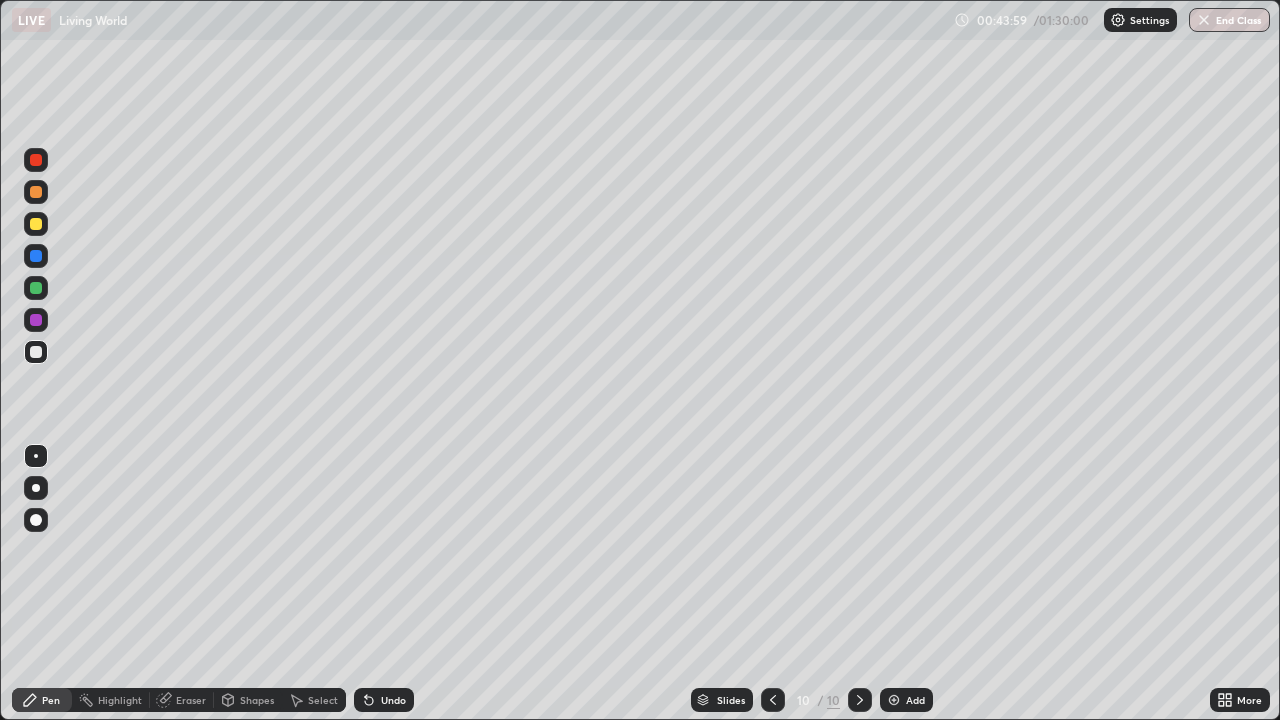 click at bounding box center (894, 700) 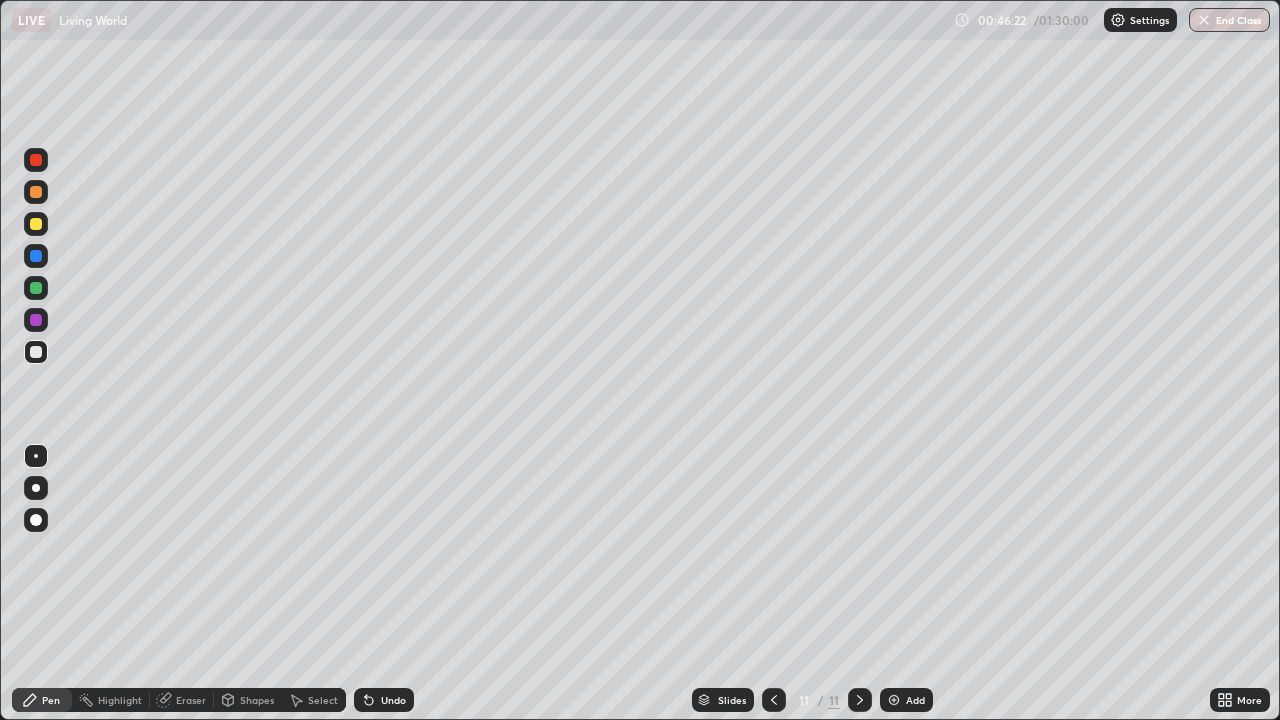click at bounding box center [894, 700] 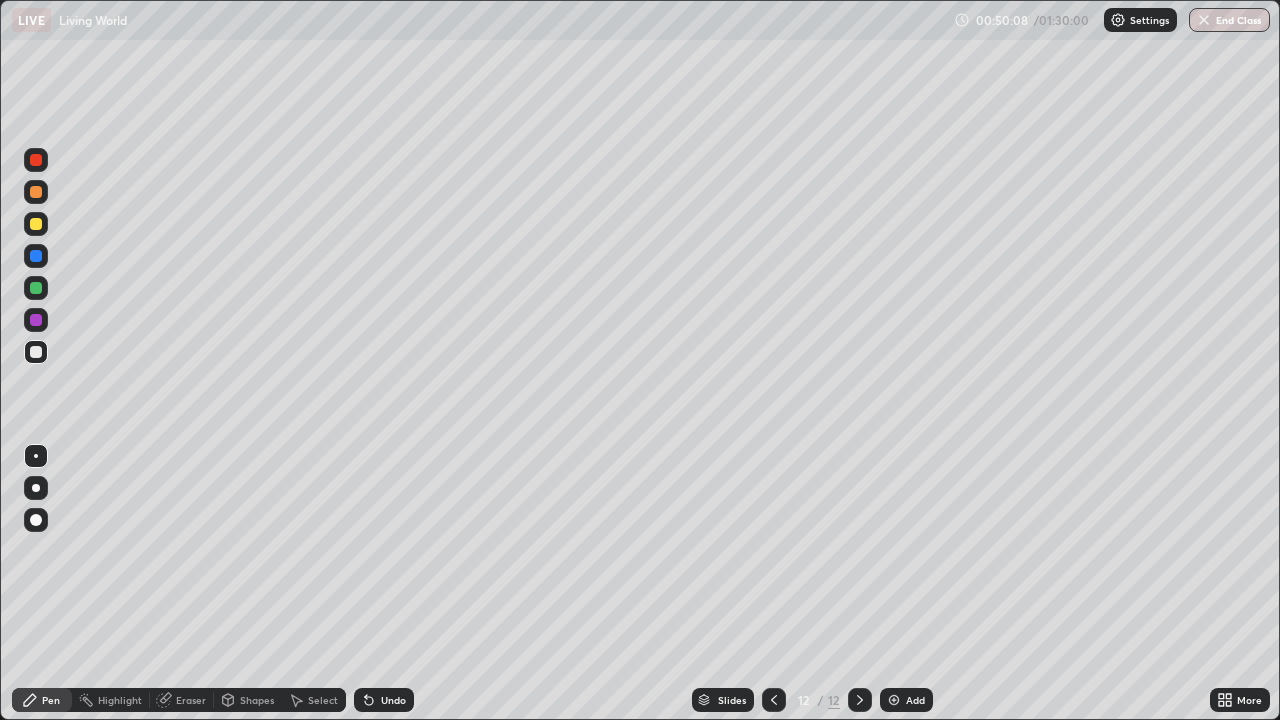 click 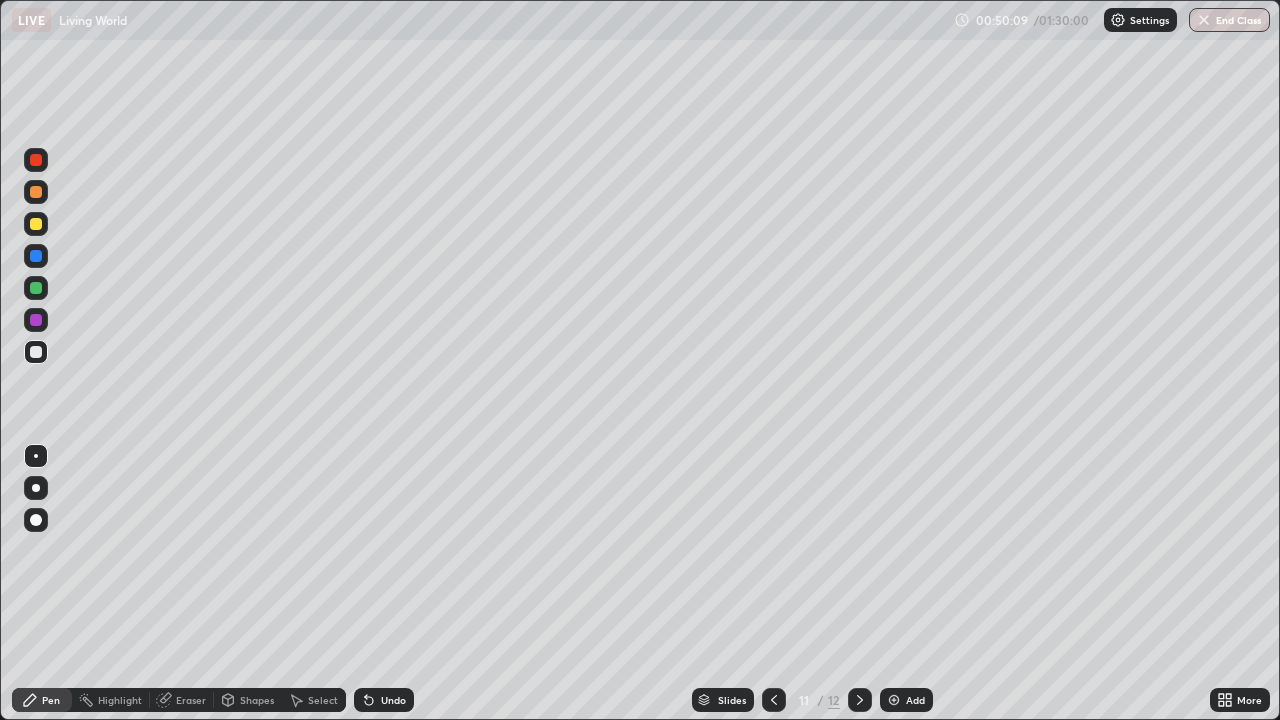 click 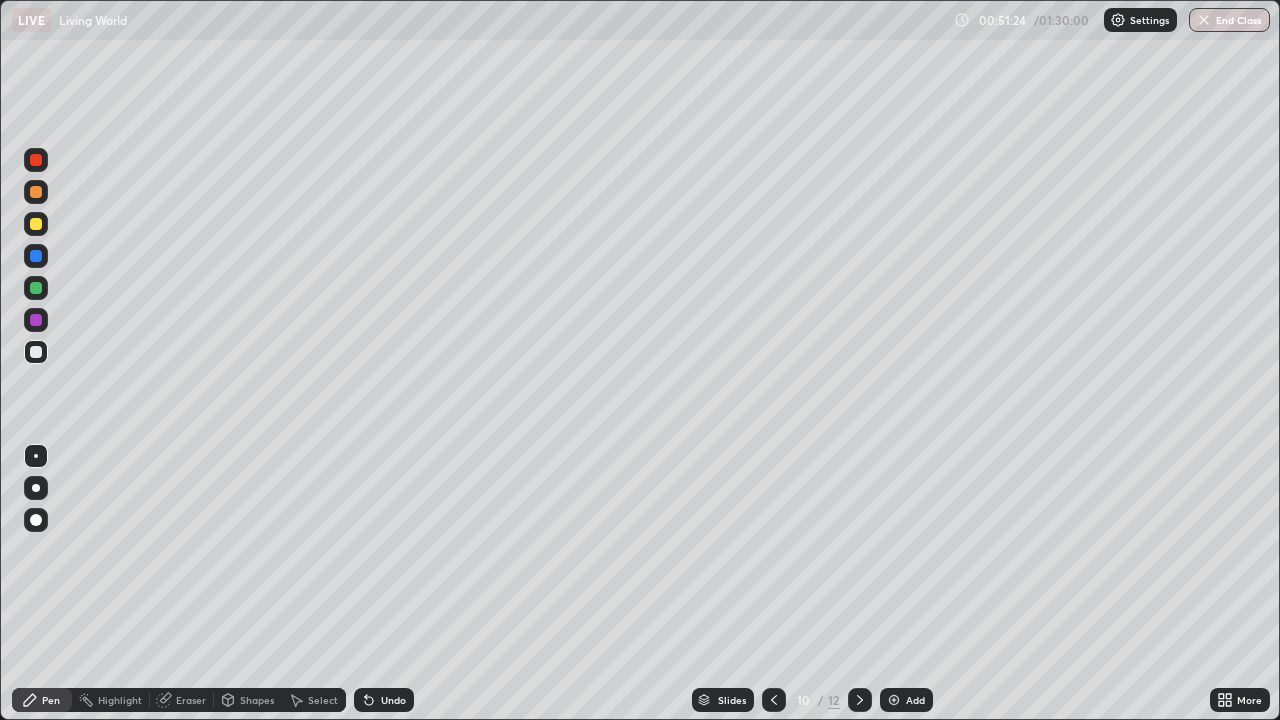 click 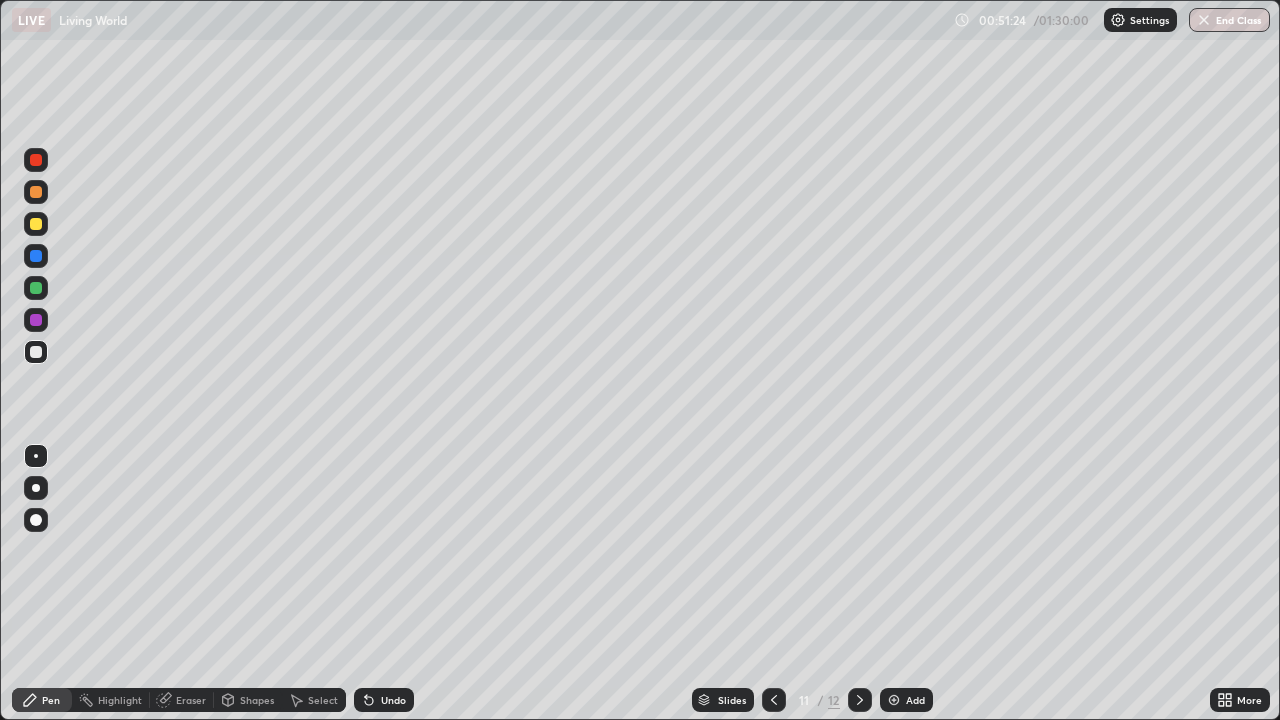 click 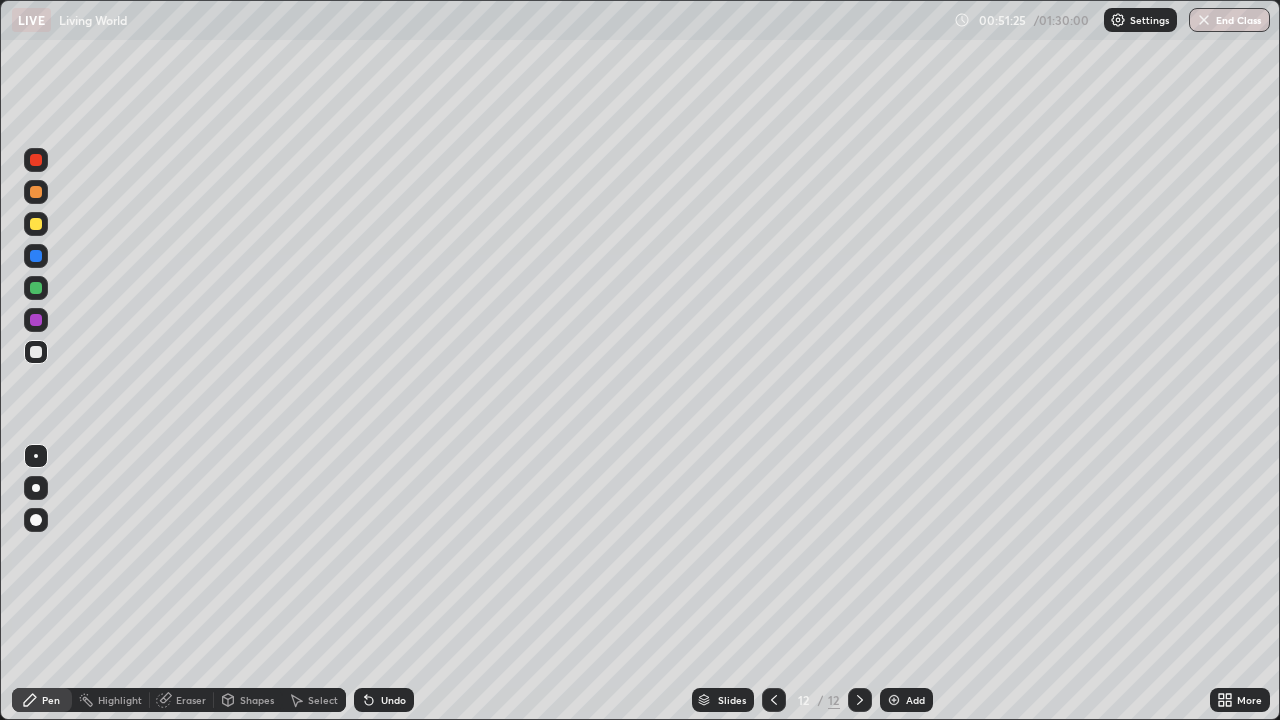 click 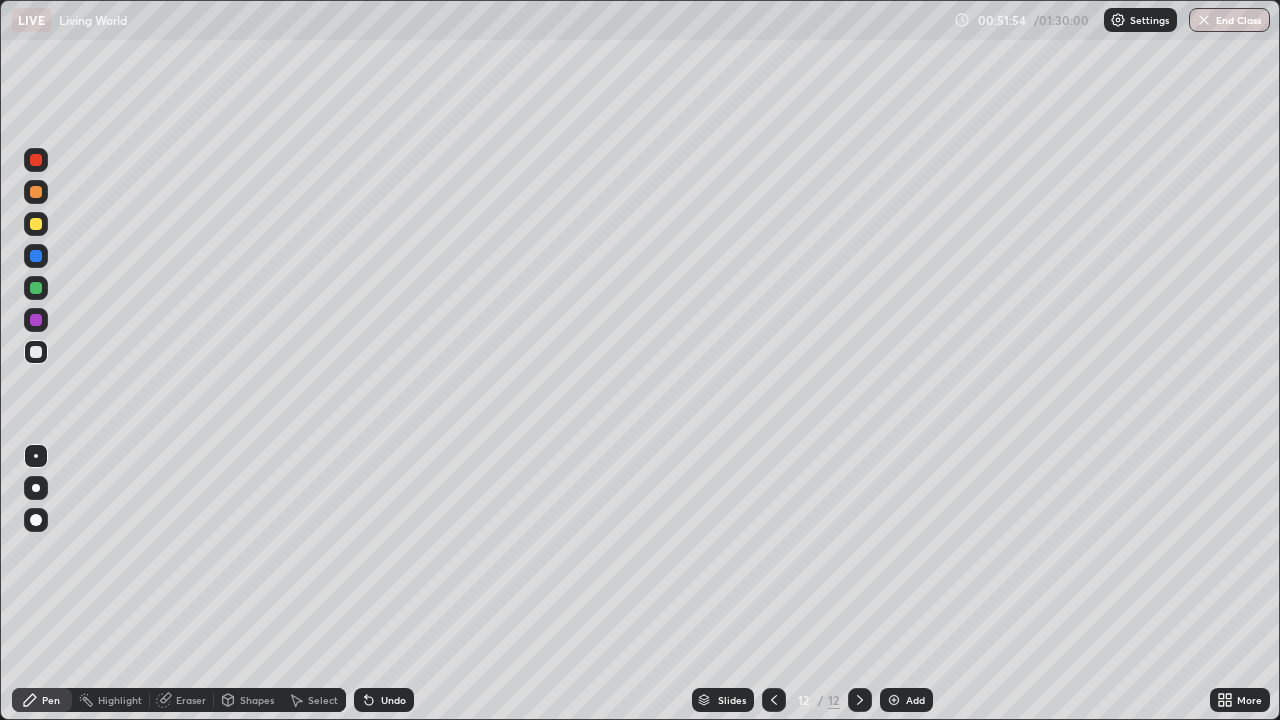 click on "Add" at bounding box center [906, 700] 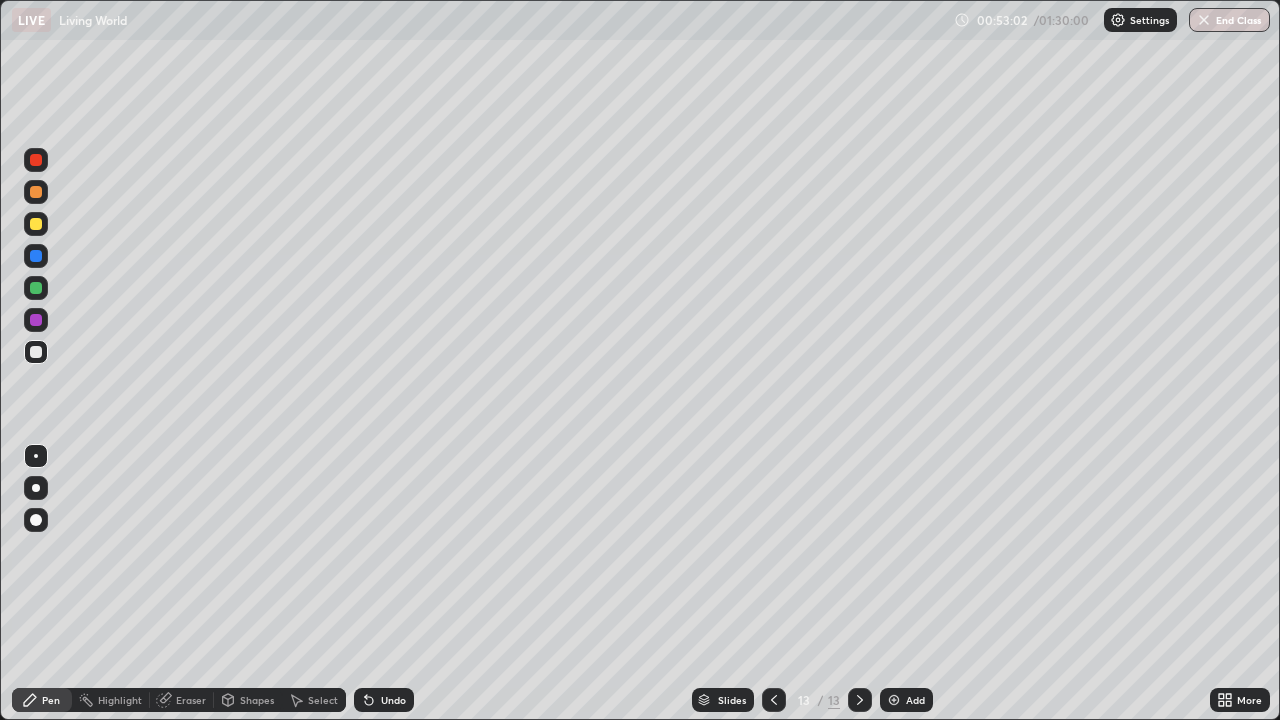 click at bounding box center [36, 224] 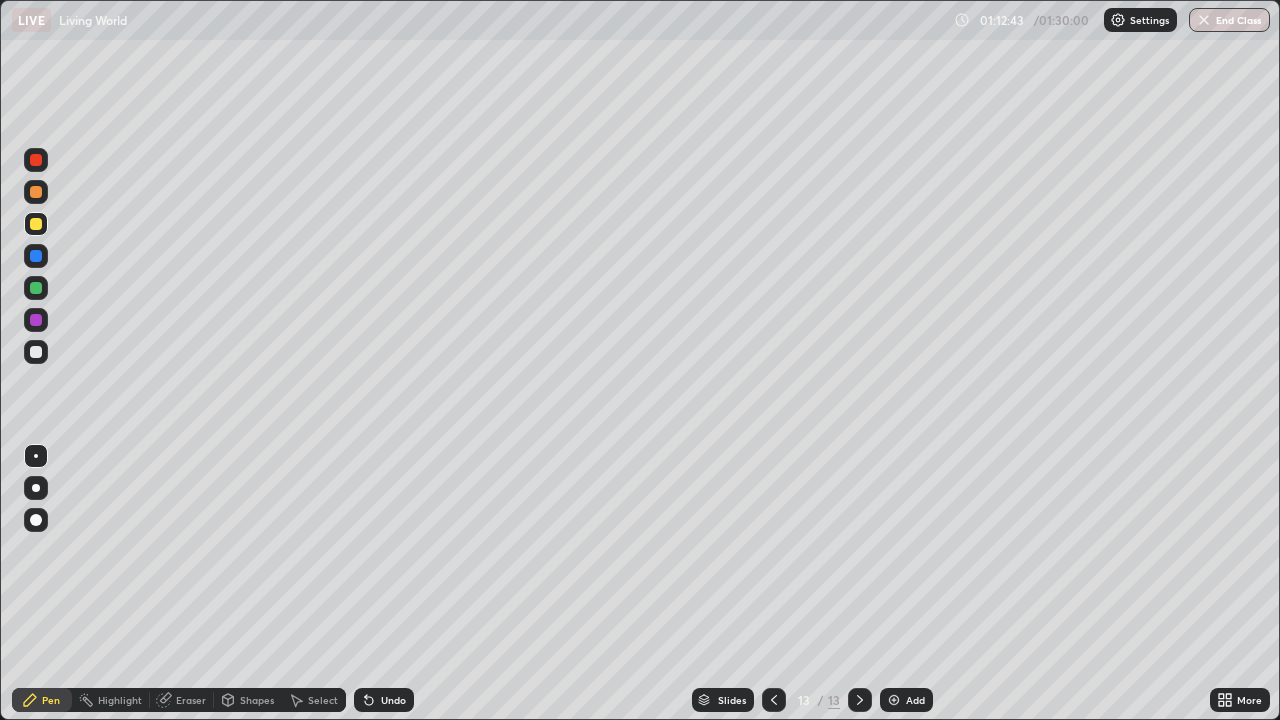 click at bounding box center [894, 700] 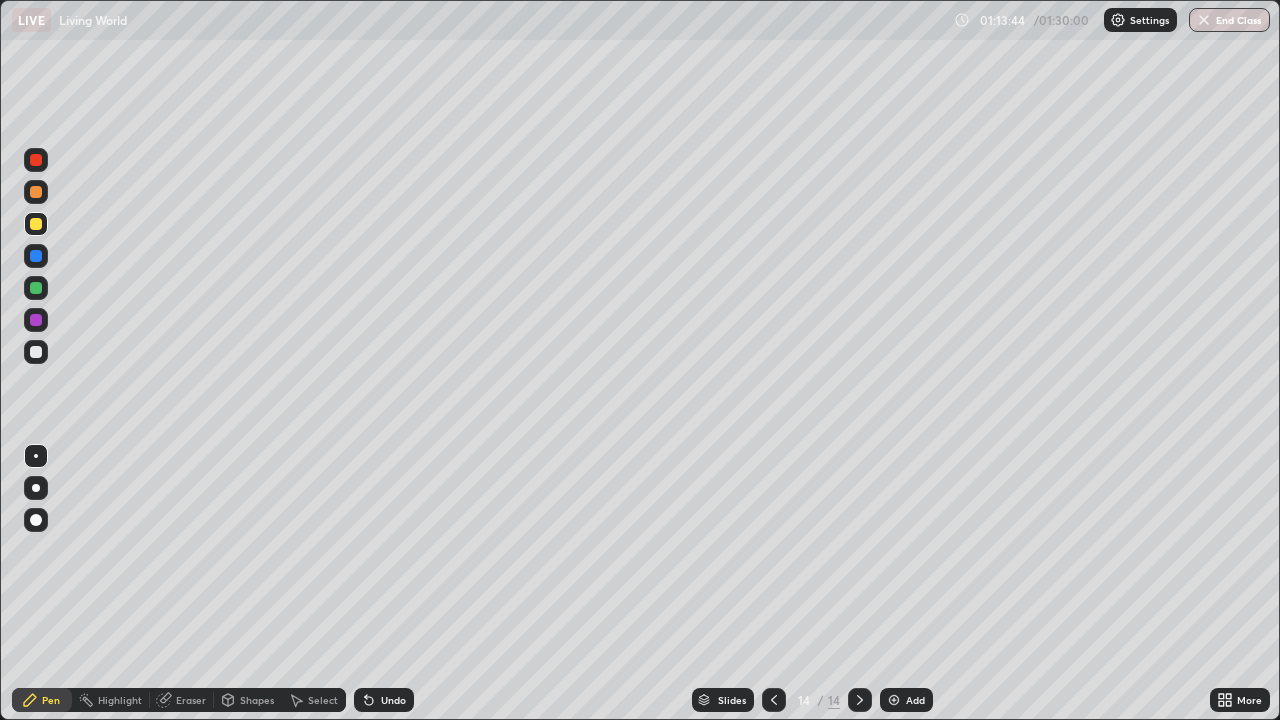 click on "Eraser" at bounding box center (191, 700) 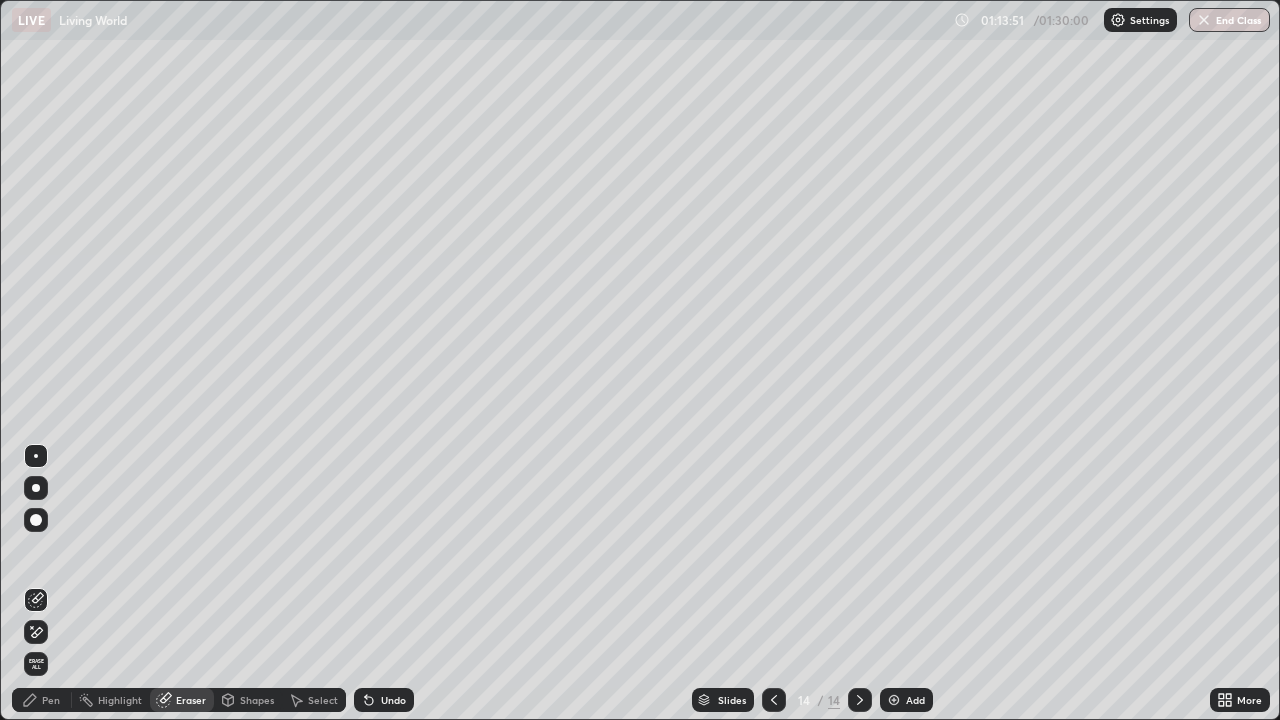 click at bounding box center [36, 520] 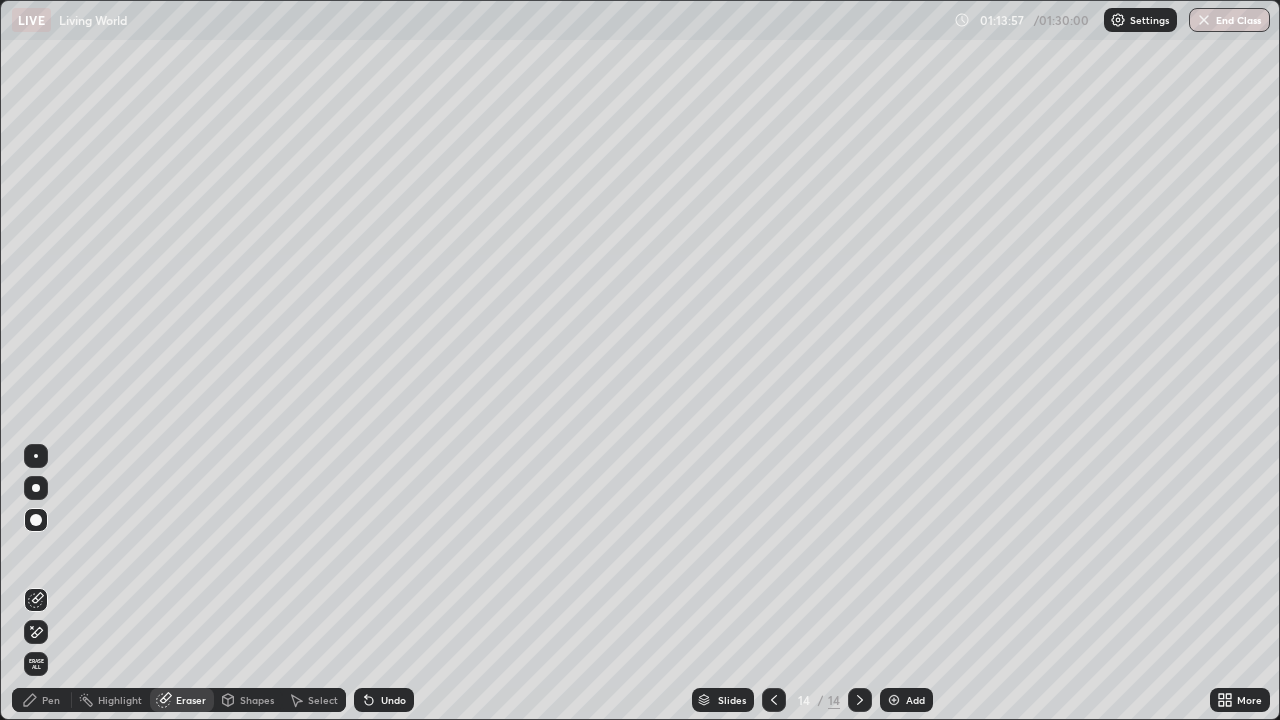 click on "Pen" at bounding box center (42, 700) 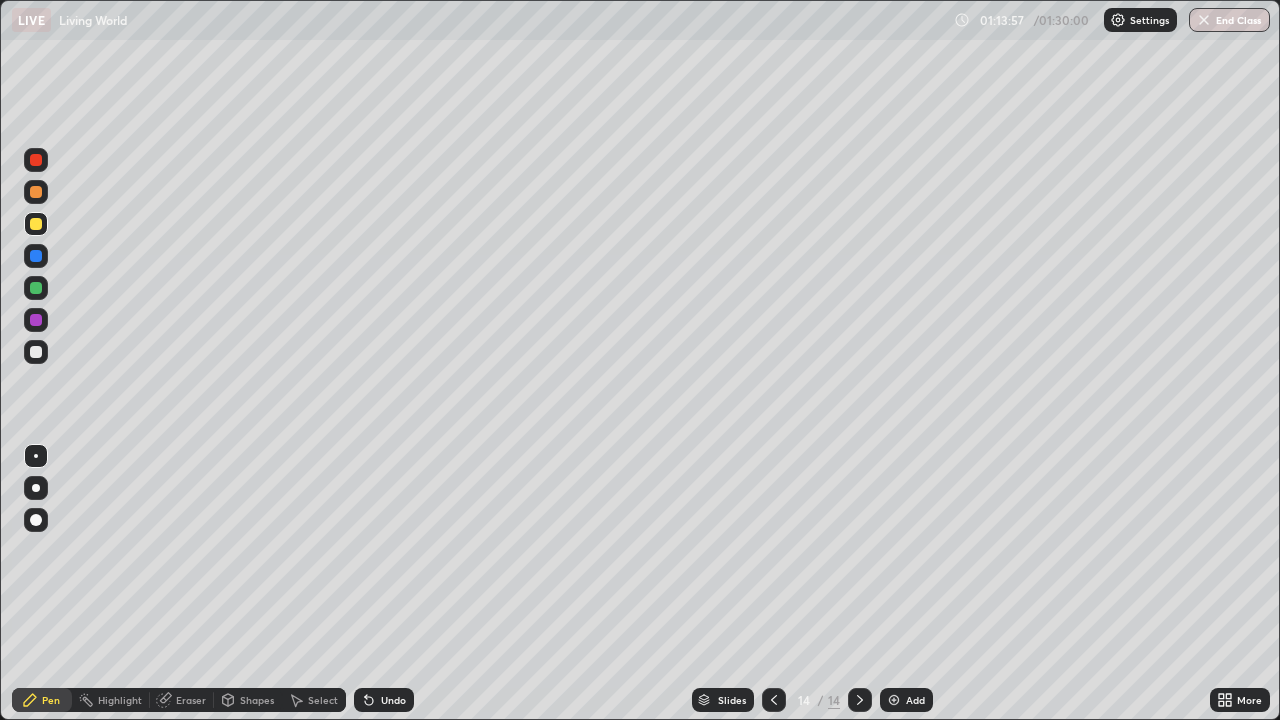 click on "Pen" at bounding box center (51, 700) 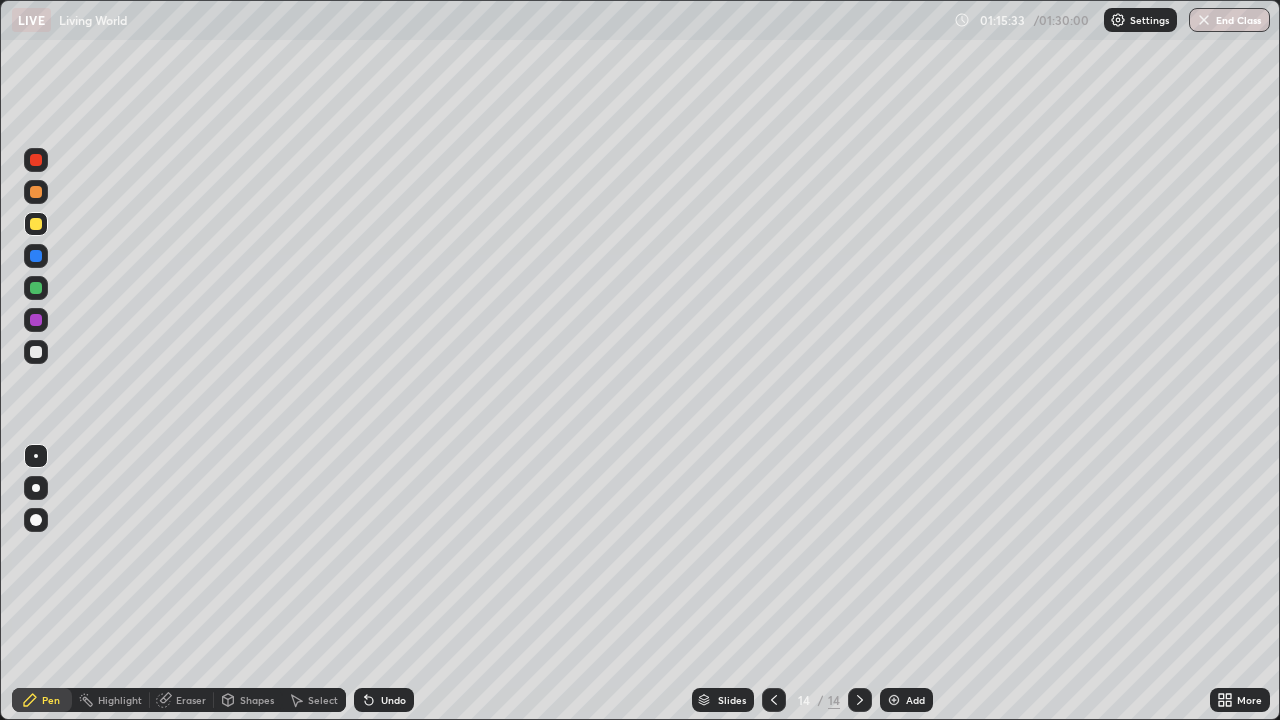click at bounding box center (894, 700) 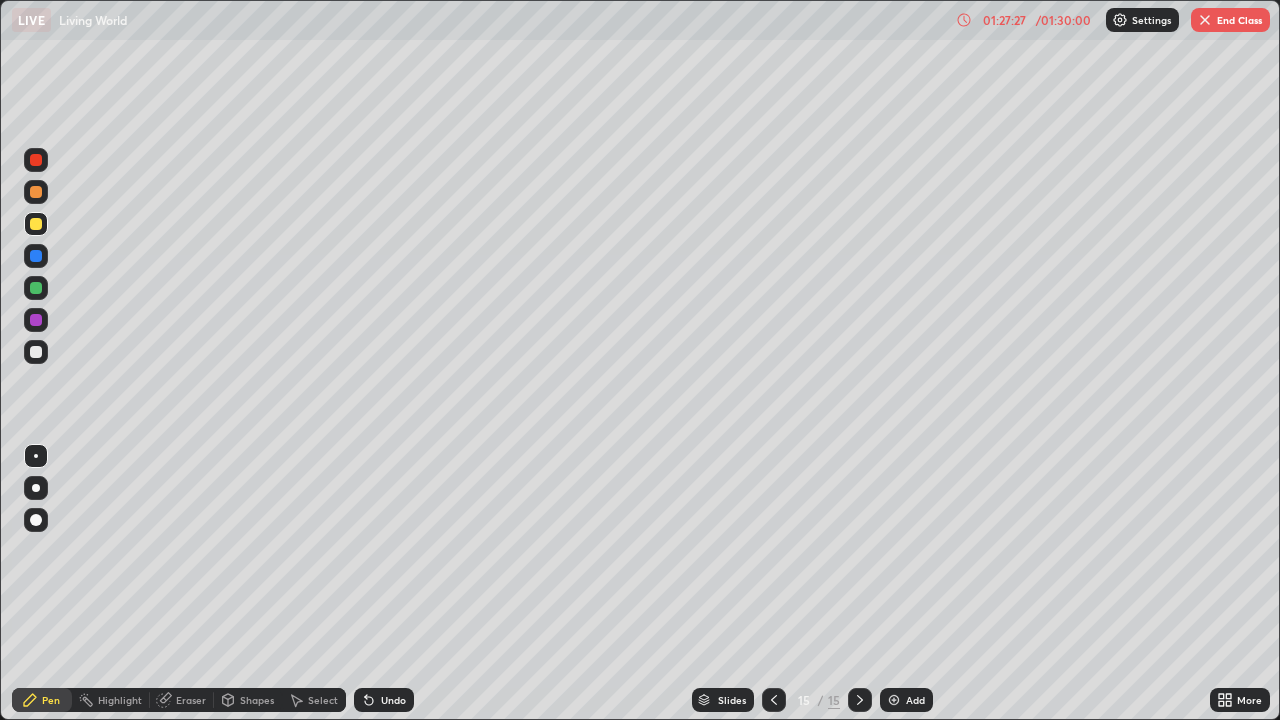 click on "End Class" at bounding box center (1230, 20) 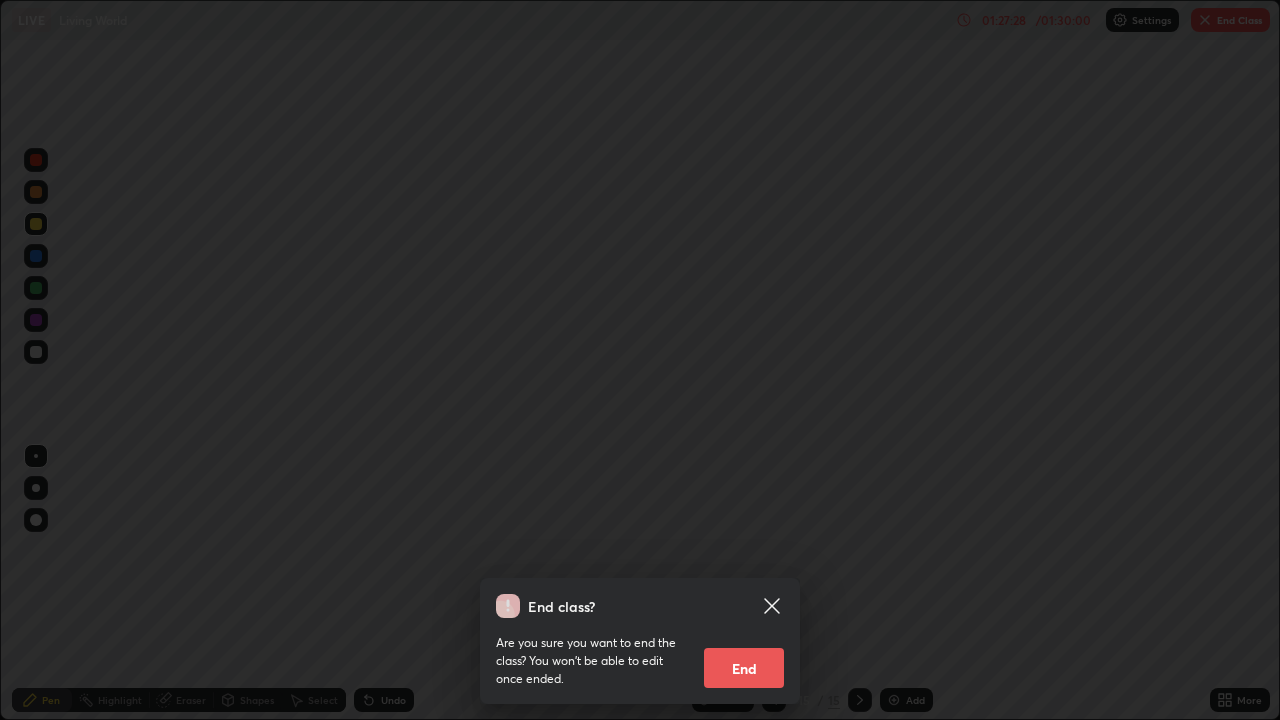 click on "End" at bounding box center (744, 668) 